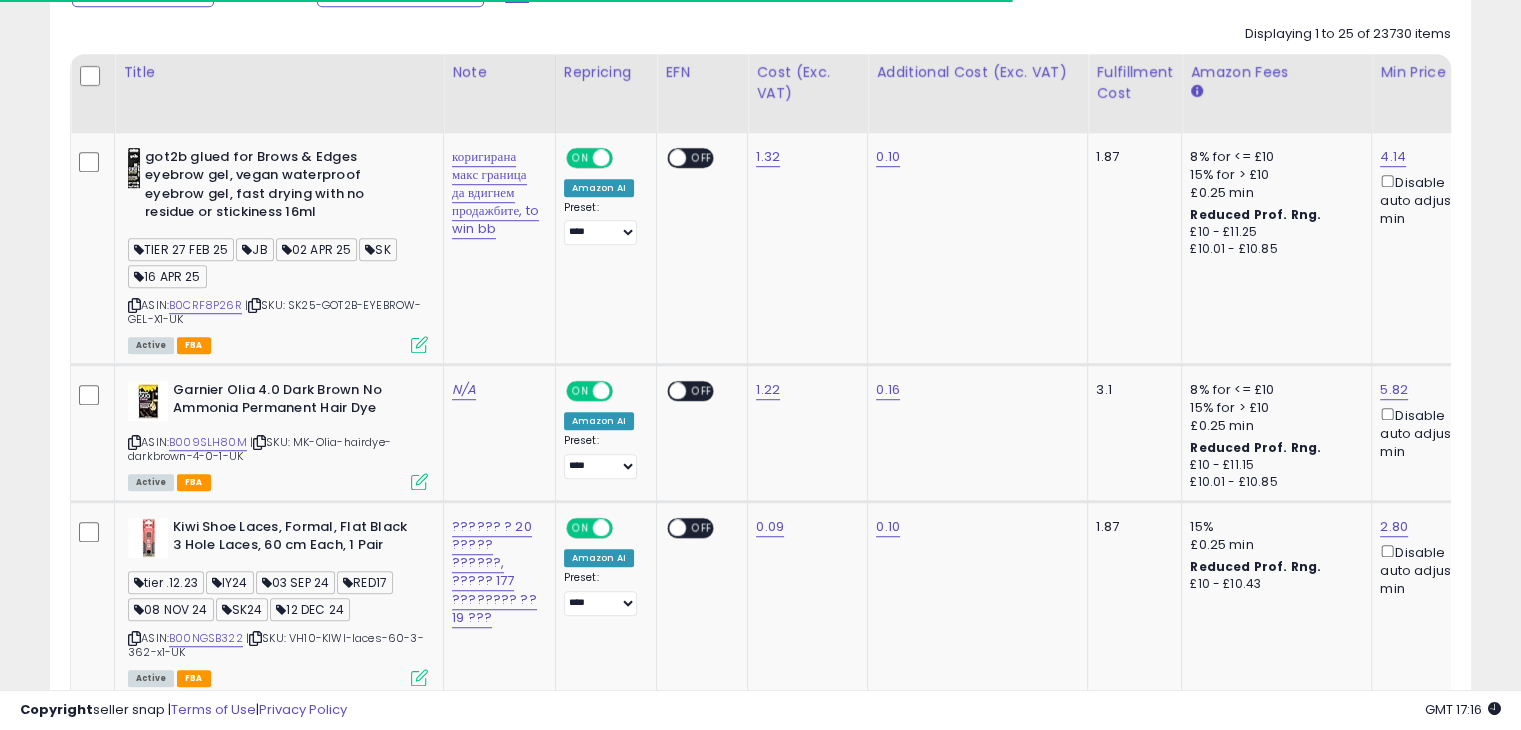 scroll, scrollTop: 1128, scrollLeft: 0, axis: vertical 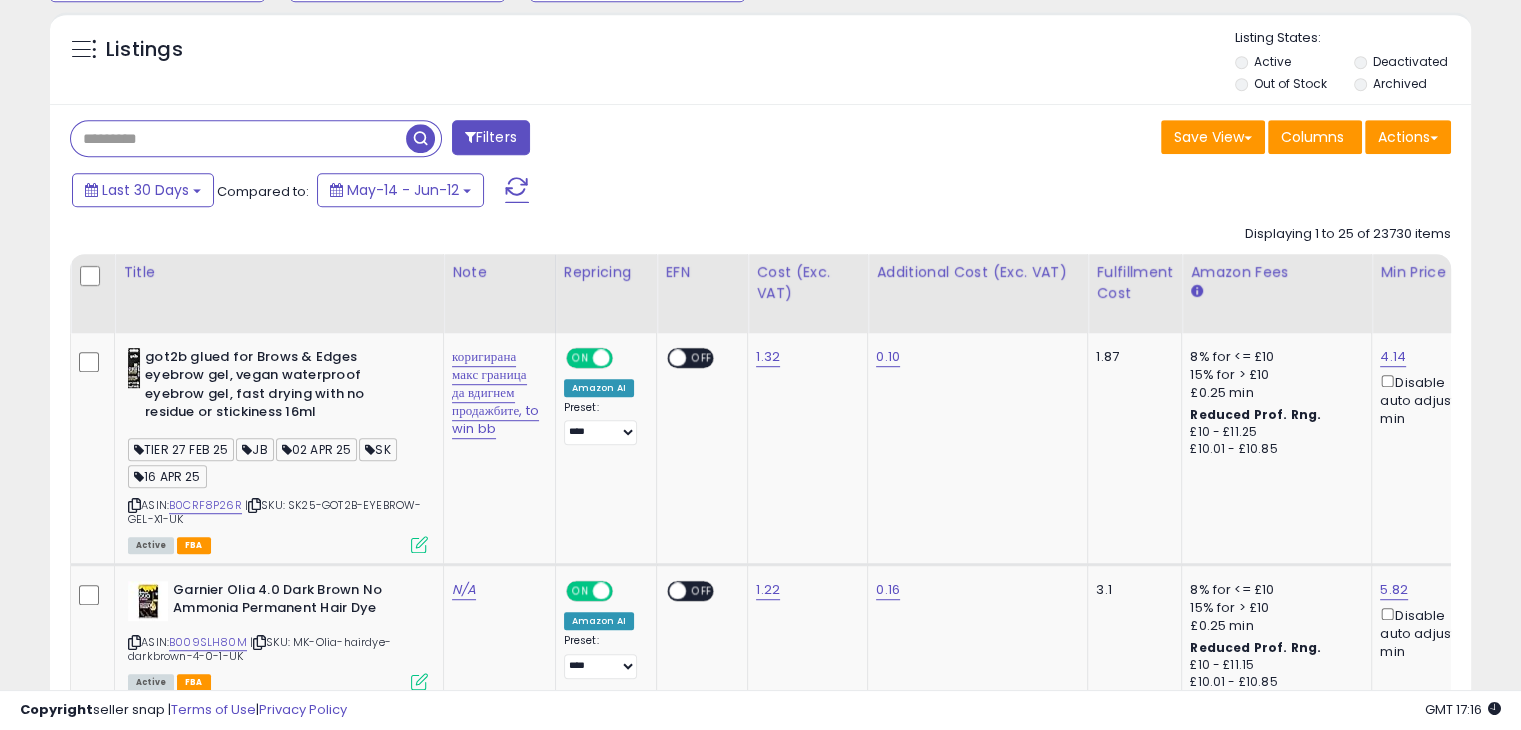 paste on "**********" 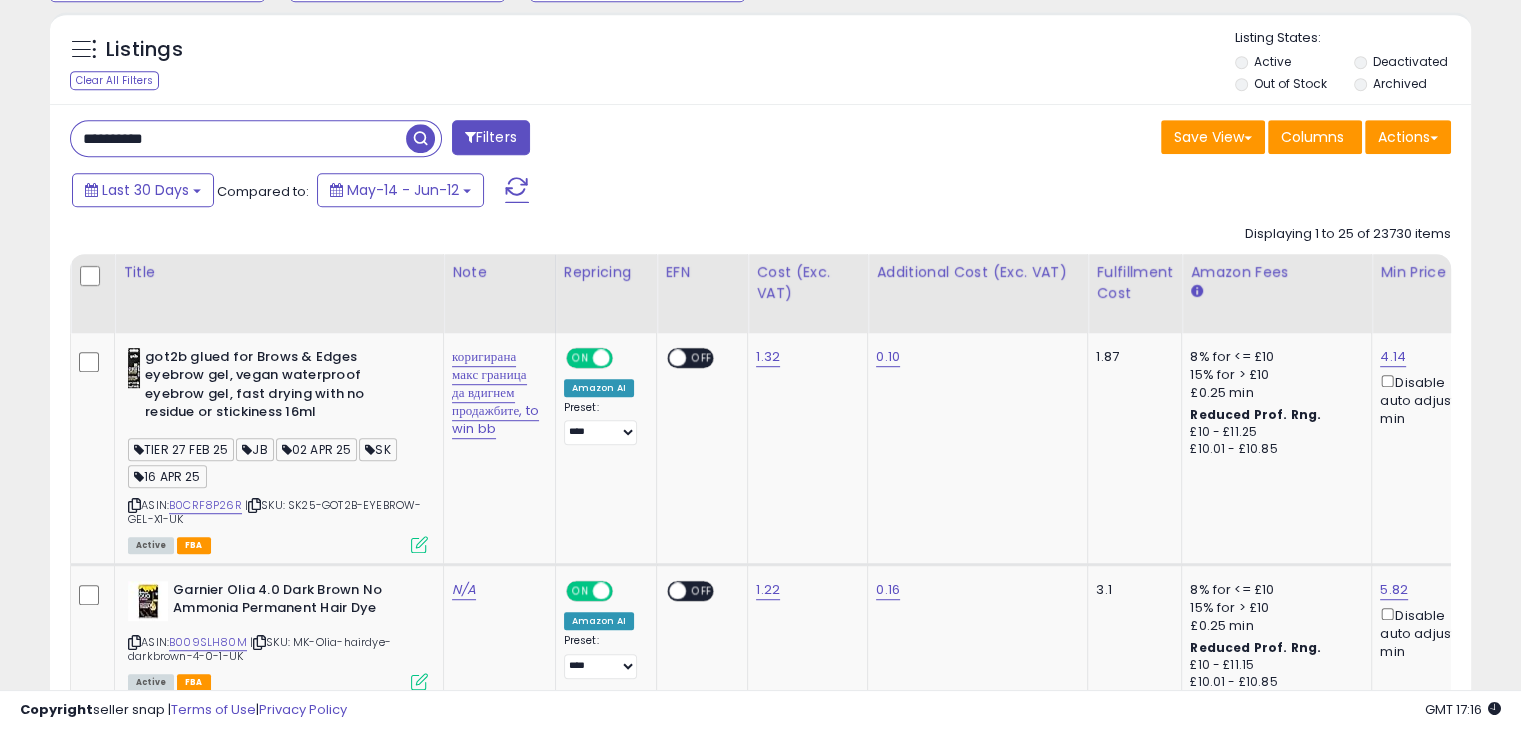 type on "**********" 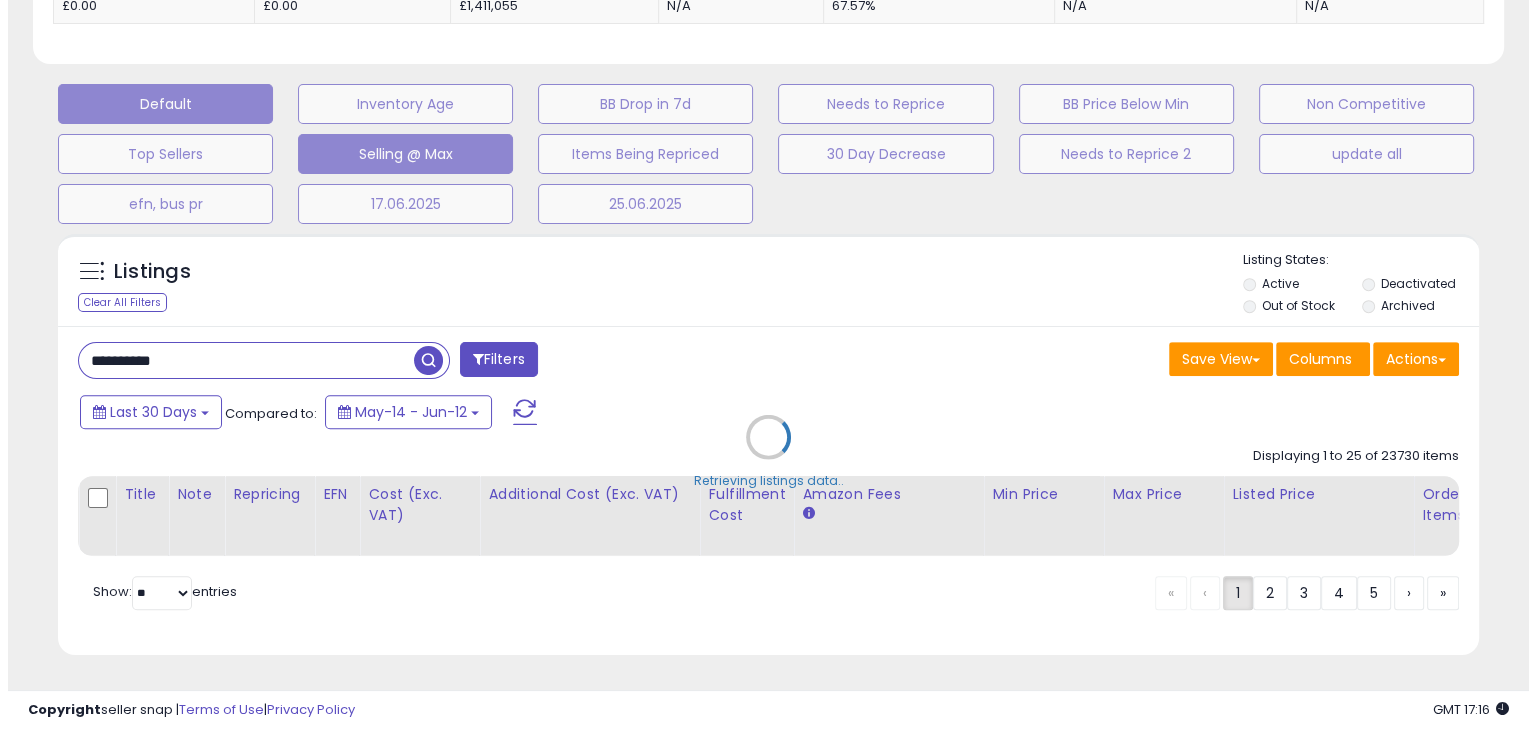 scroll, scrollTop: 890, scrollLeft: 0, axis: vertical 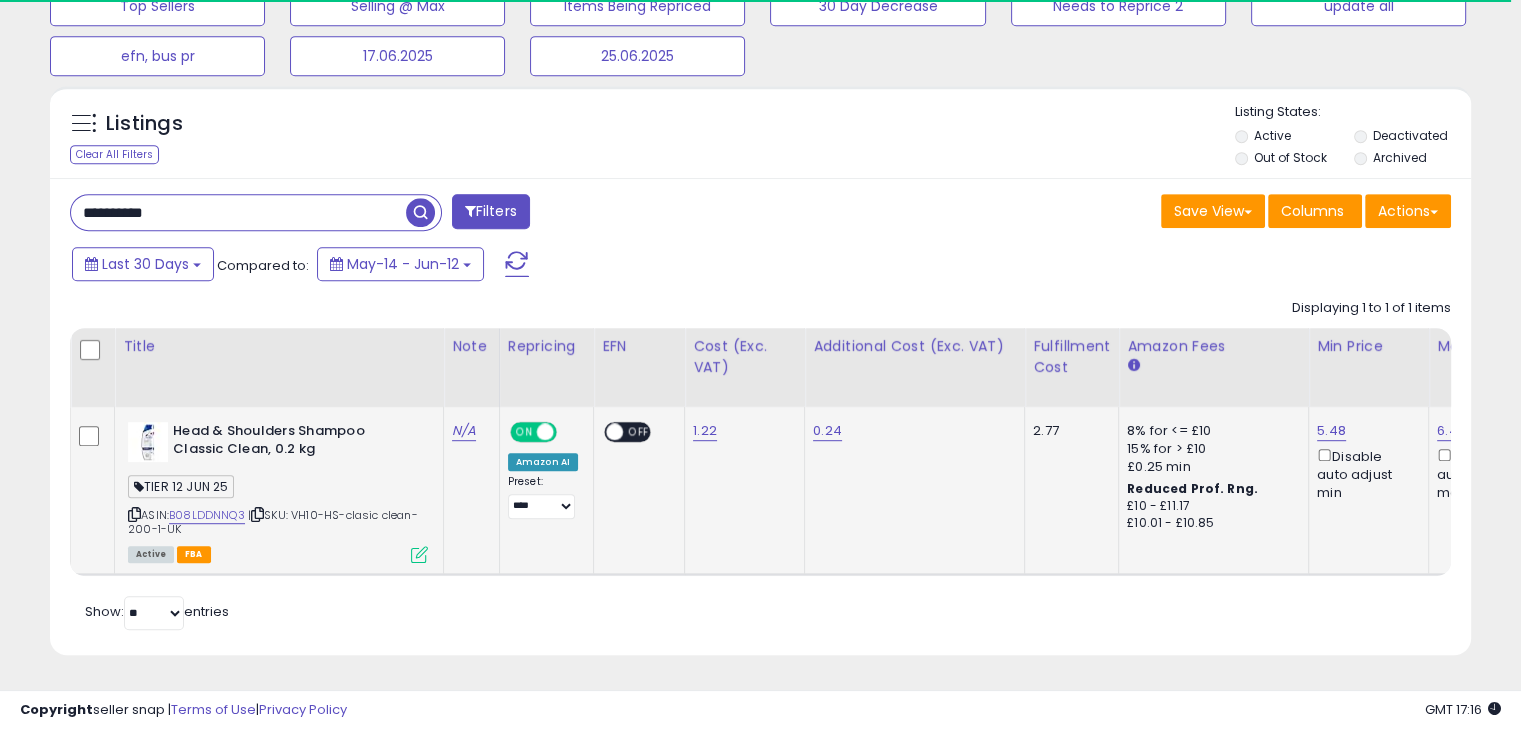 click on "Head & Shoulders Shampoo Classic Clean, 0.2 kg  TIER 12 JUN 25  ASIN:  B08LDDNNQ3    |   SKU: VH10-HS-clasic clean-200-1-UK Active FBA" 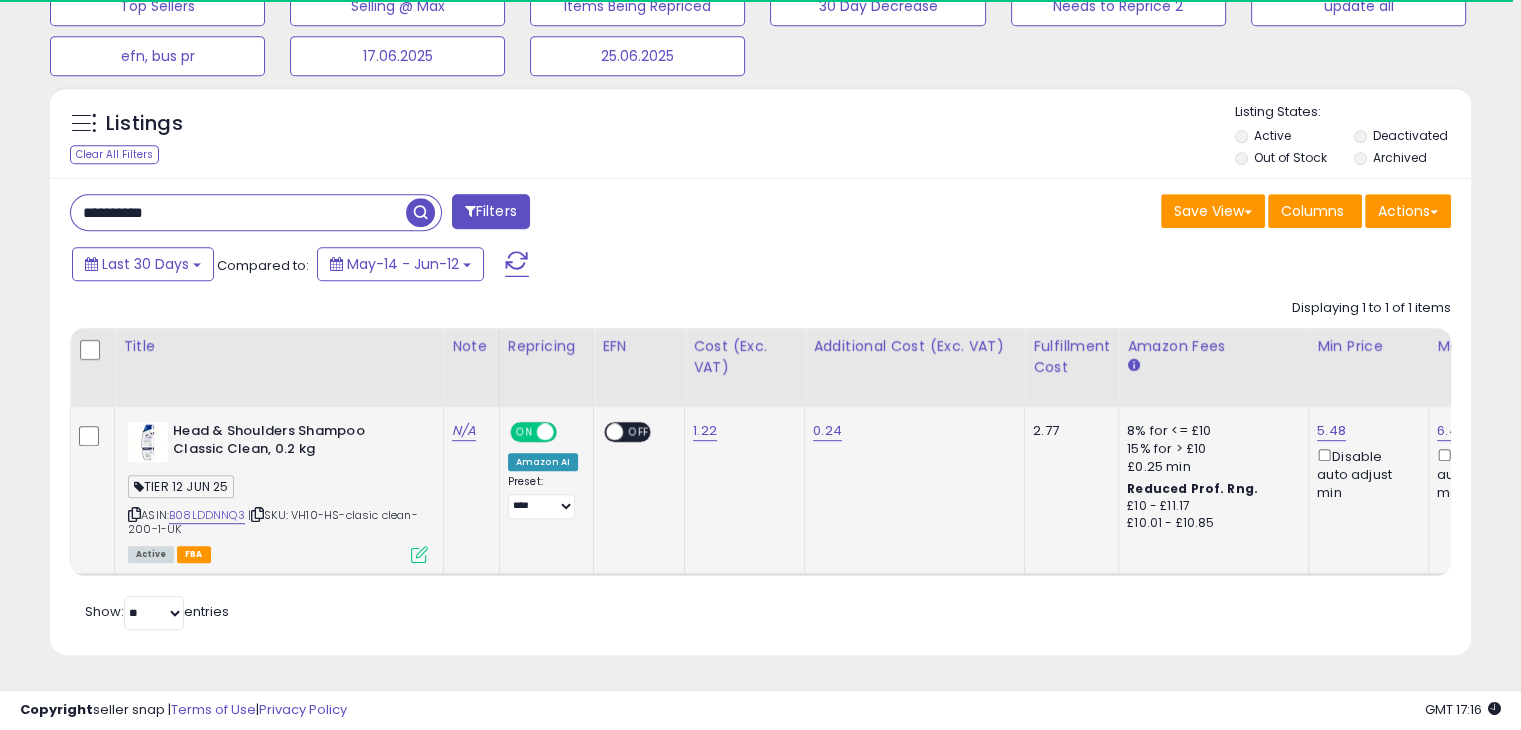 click at bounding box center [419, 554] 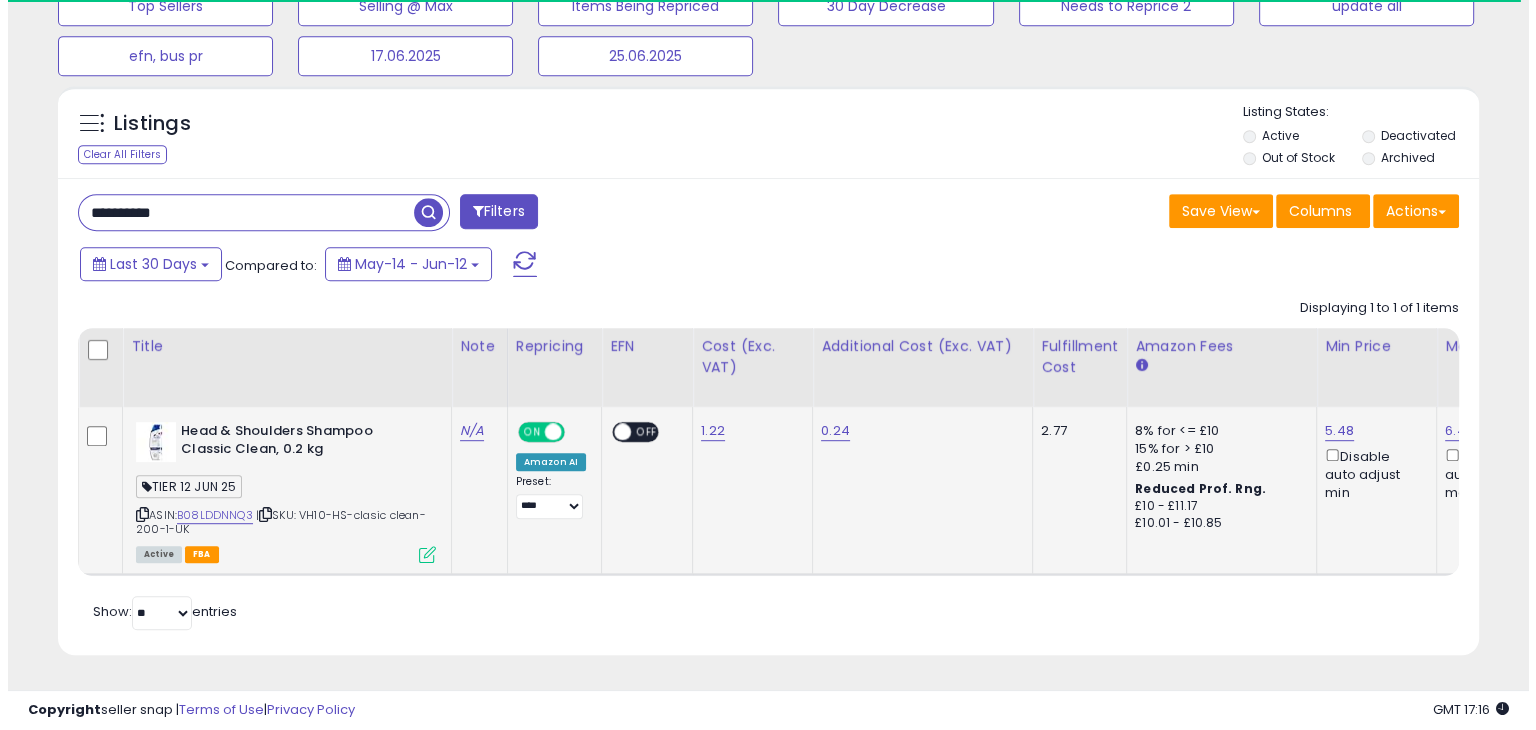 scroll, scrollTop: 999589, scrollLeft: 999168, axis: both 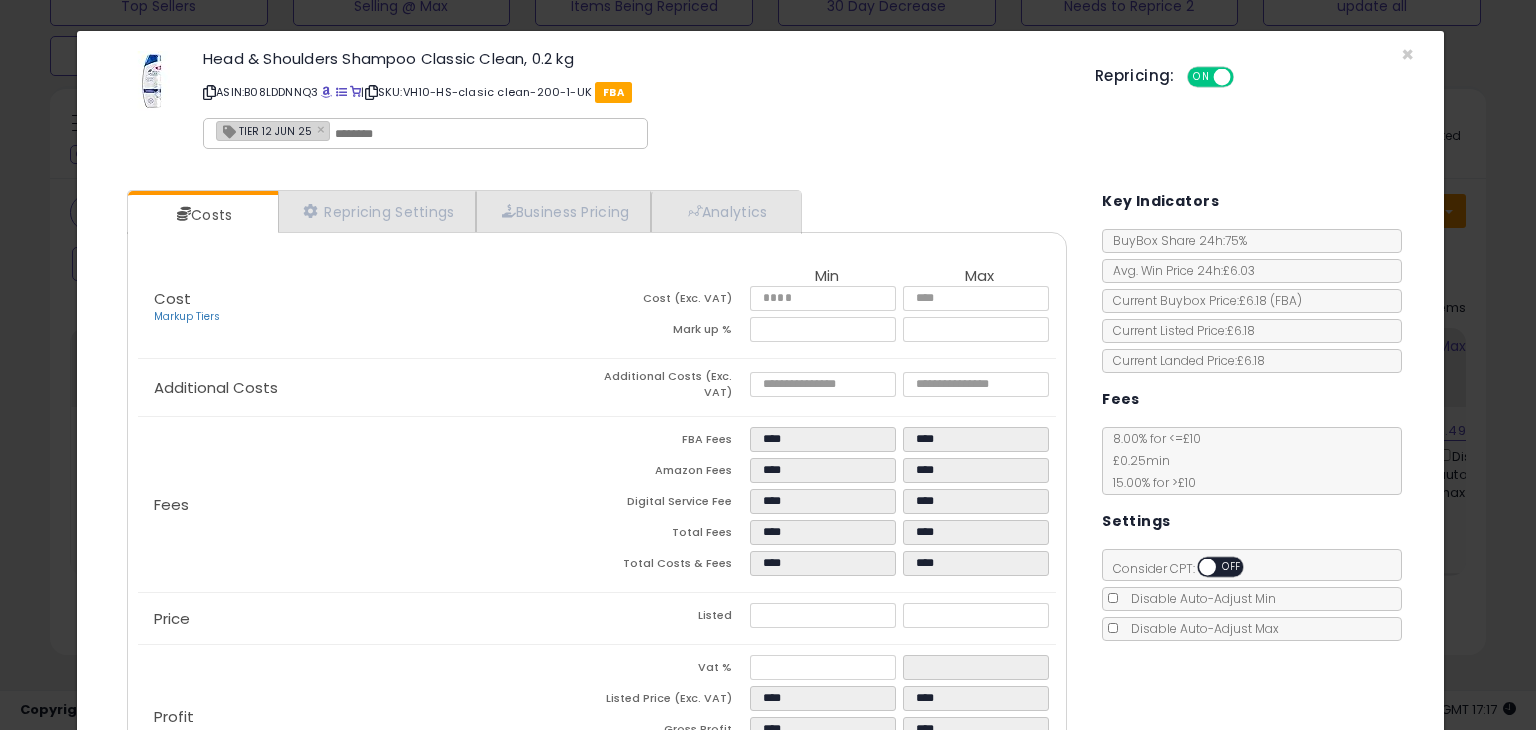 click on "ASIN:  B08LDDNNQ3
|
SKU:  VH10-HS-clasic clean-200-1-UK
FBA" at bounding box center [634, 92] 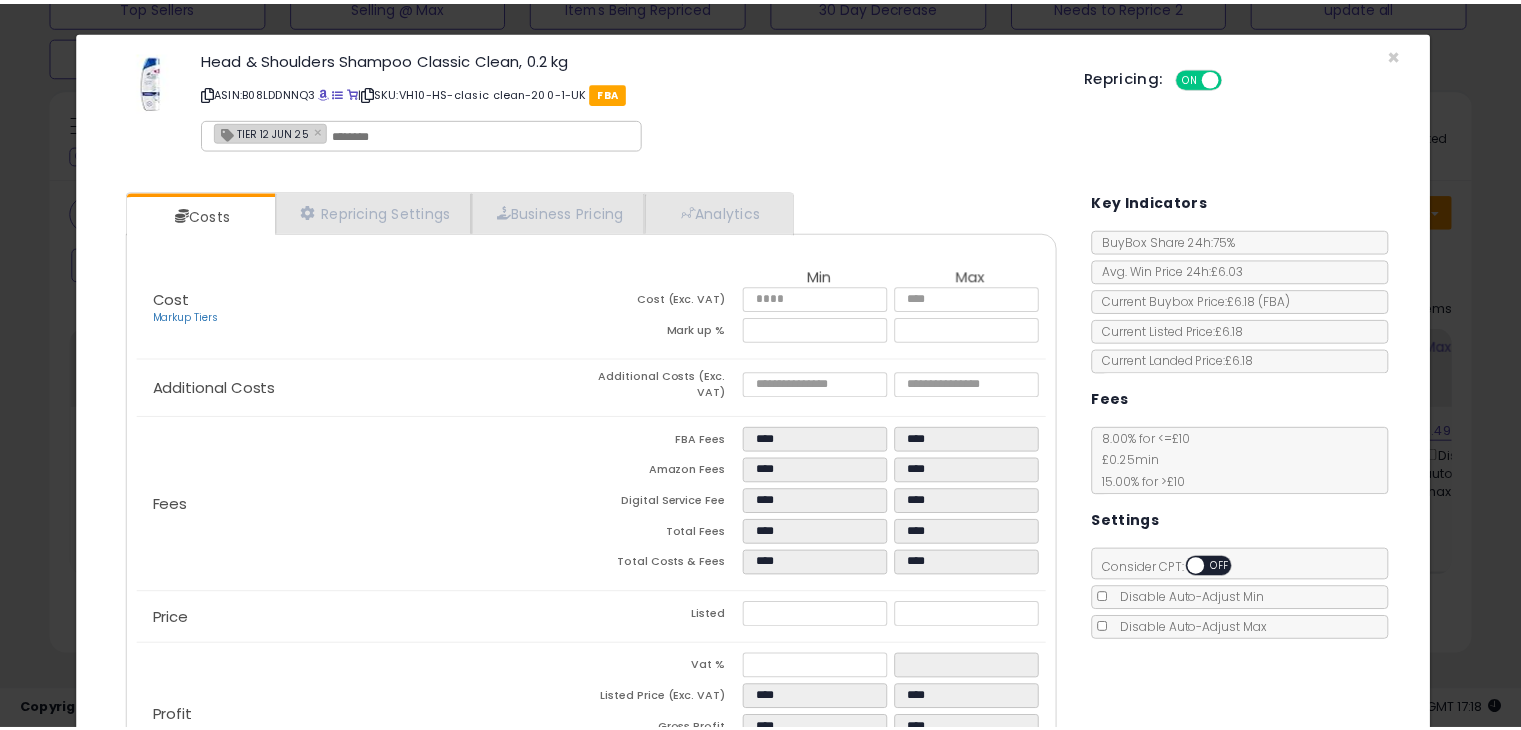 scroll, scrollTop: 163, scrollLeft: 0, axis: vertical 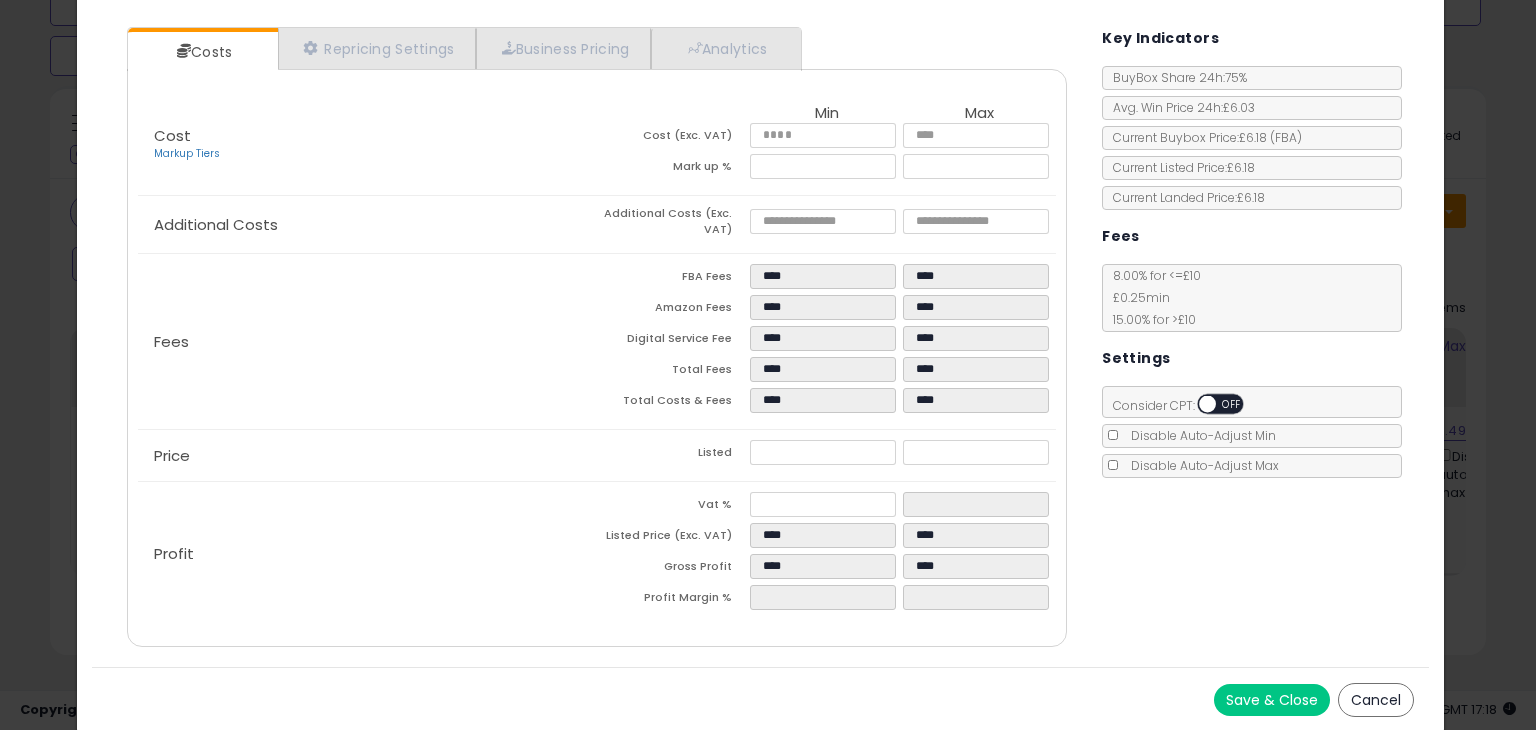 click on "× Close
Head & Shoulders Shampoo Classic Clean, 0.2 kg
ASIN:  B08LDDNNQ3
|
SKU:  VH10-HS-clasic clean-200-1-UK
FBA
TIER 12 JUN 25 ×
Repricing:
ON   OFF
**" 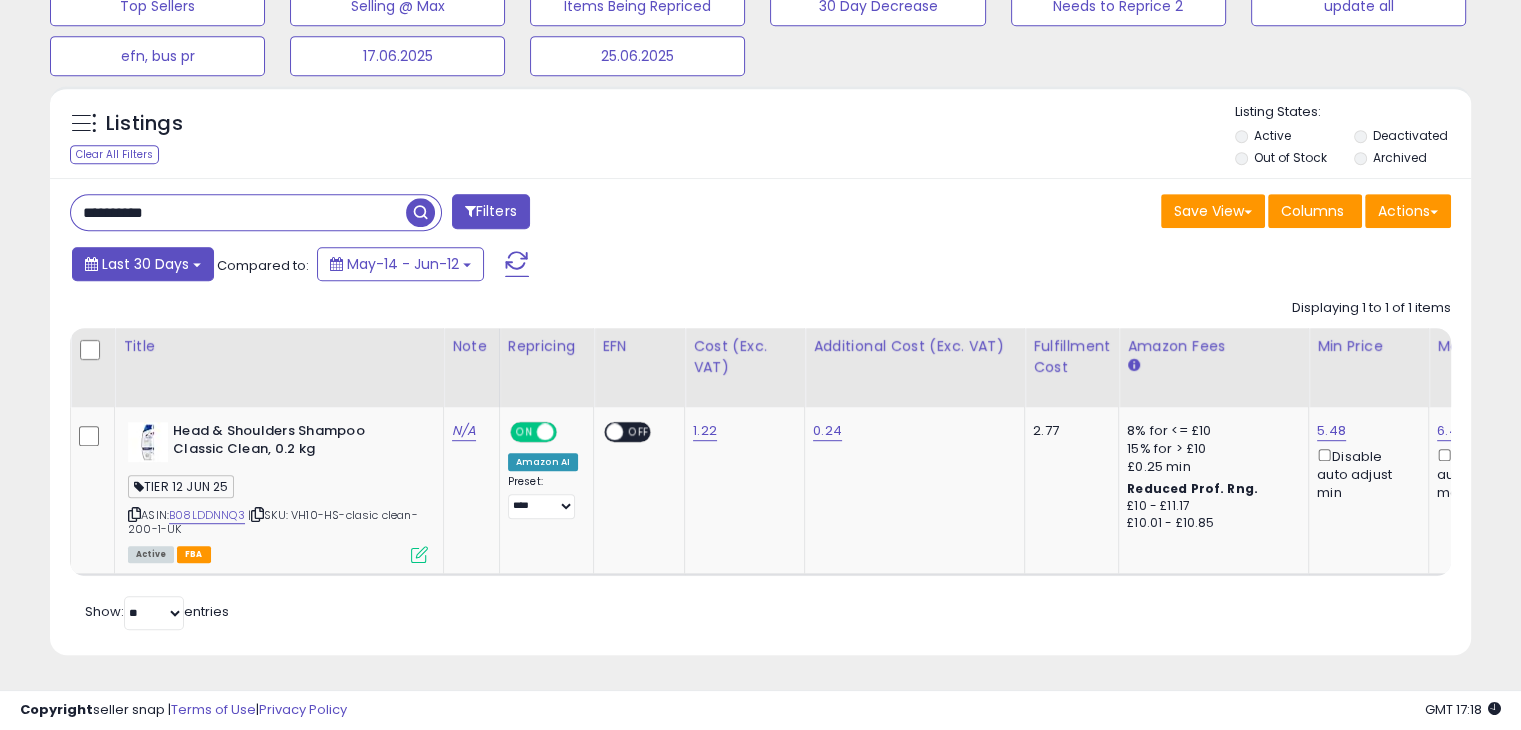scroll, scrollTop: 409, scrollLeft: 822, axis: both 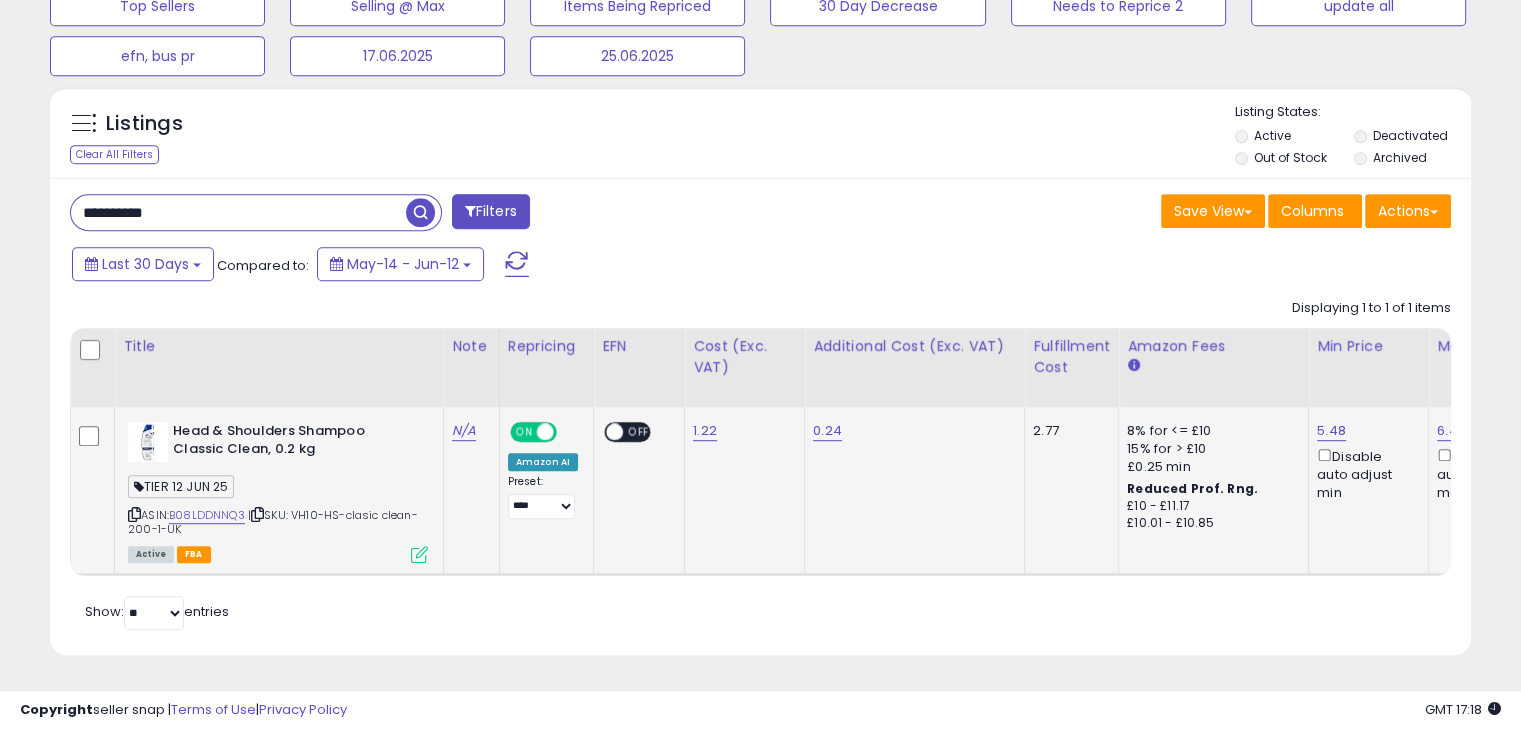 click at bounding box center (257, 514) 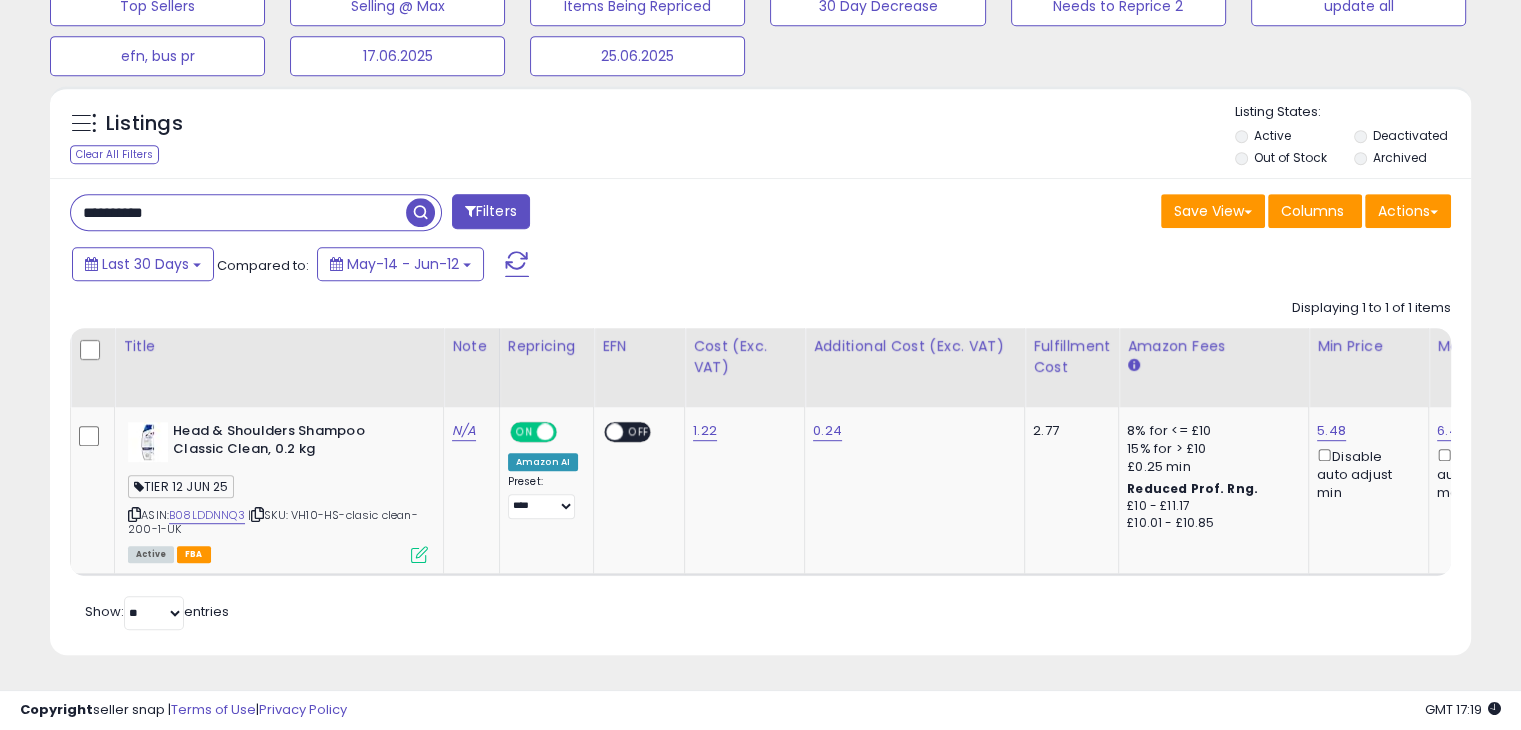 scroll, scrollTop: 0, scrollLeft: 176, axis: horizontal 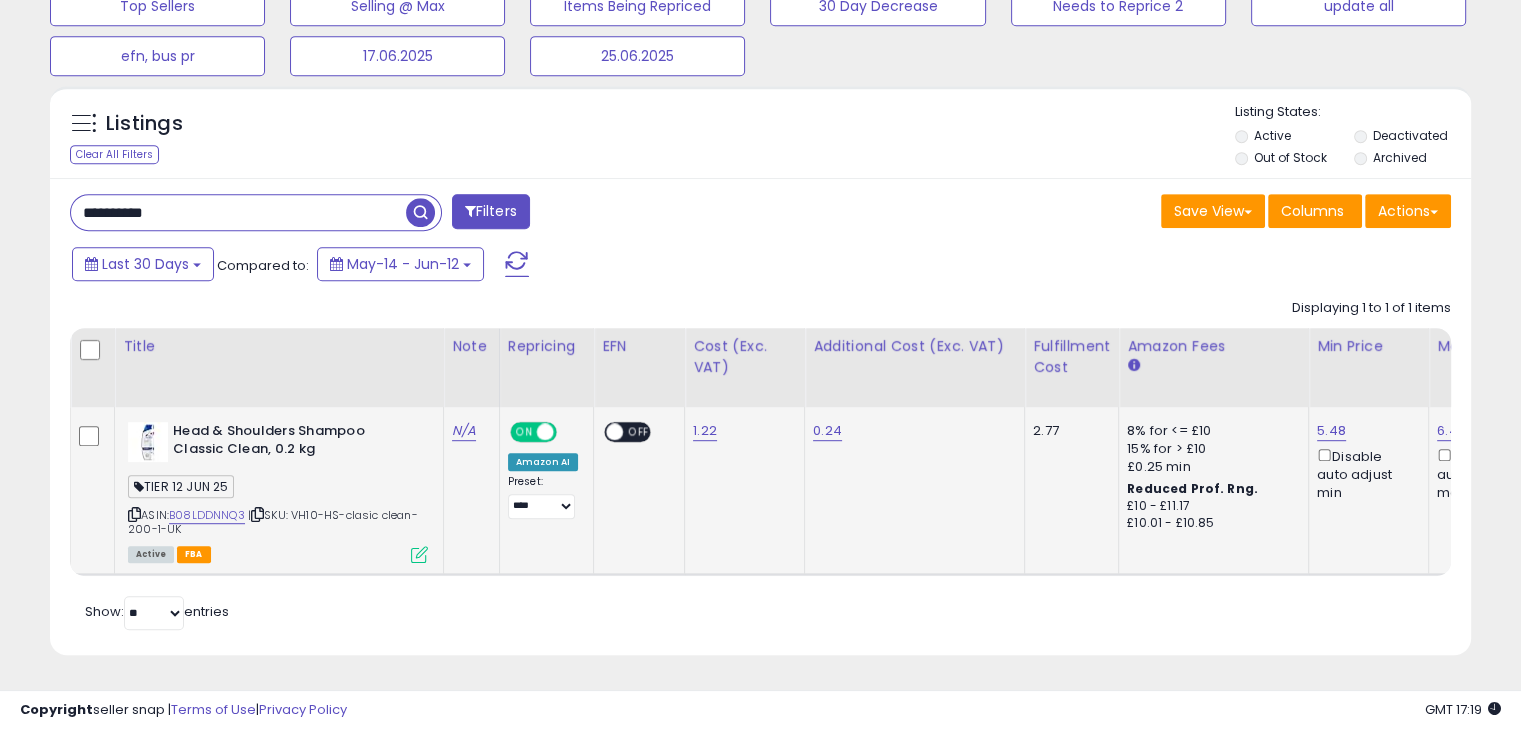 click at bounding box center [419, 554] 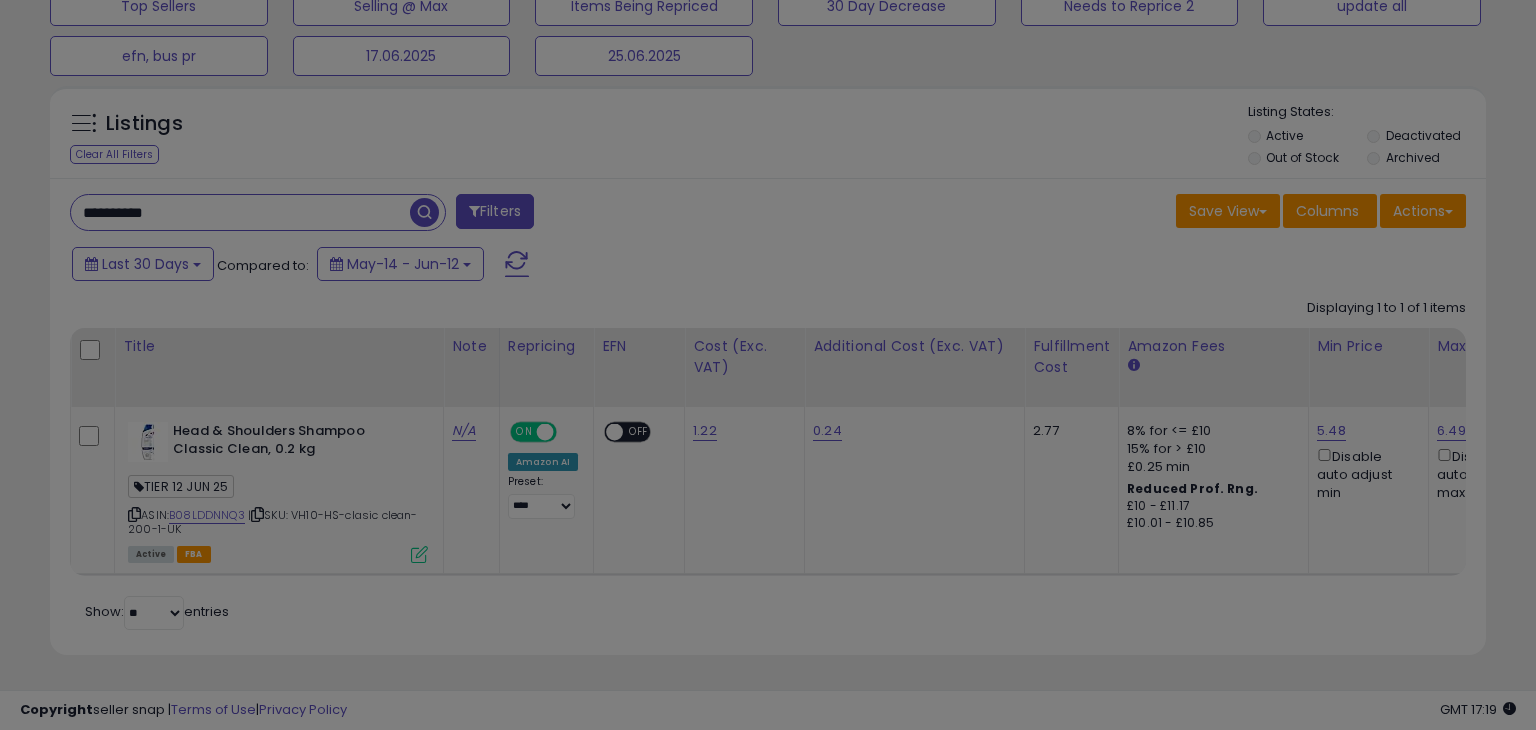 scroll, scrollTop: 999589, scrollLeft: 999168, axis: both 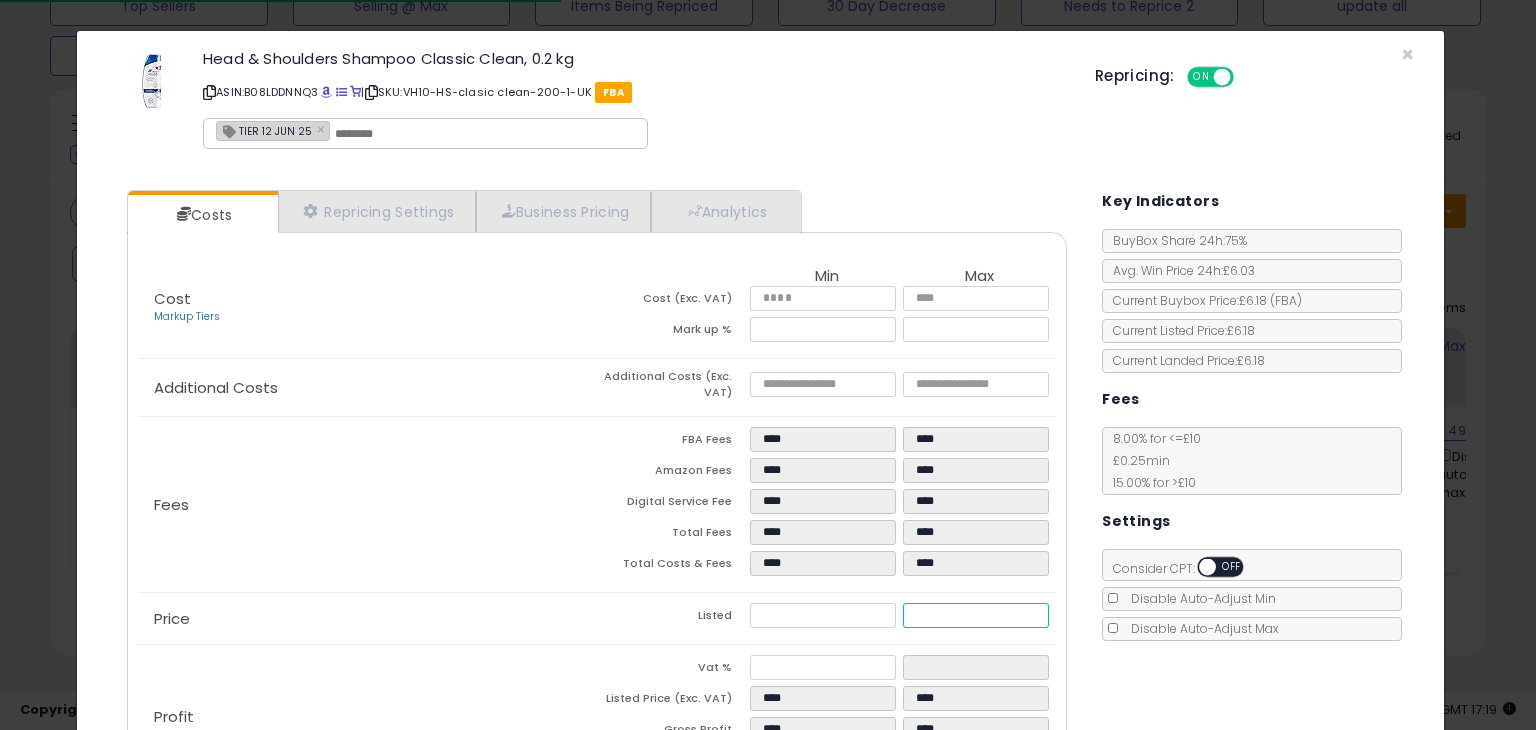 type on "***" 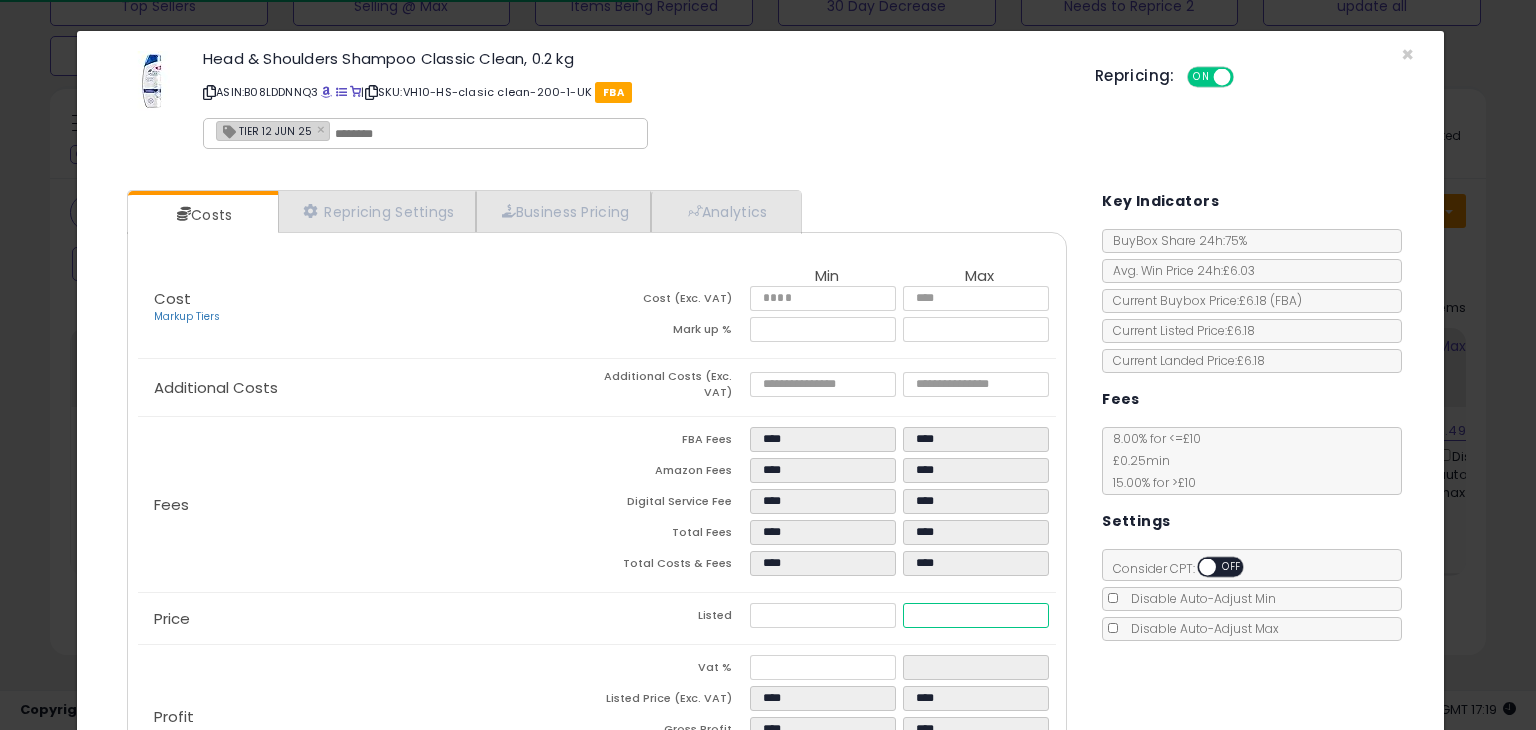 type on "****" 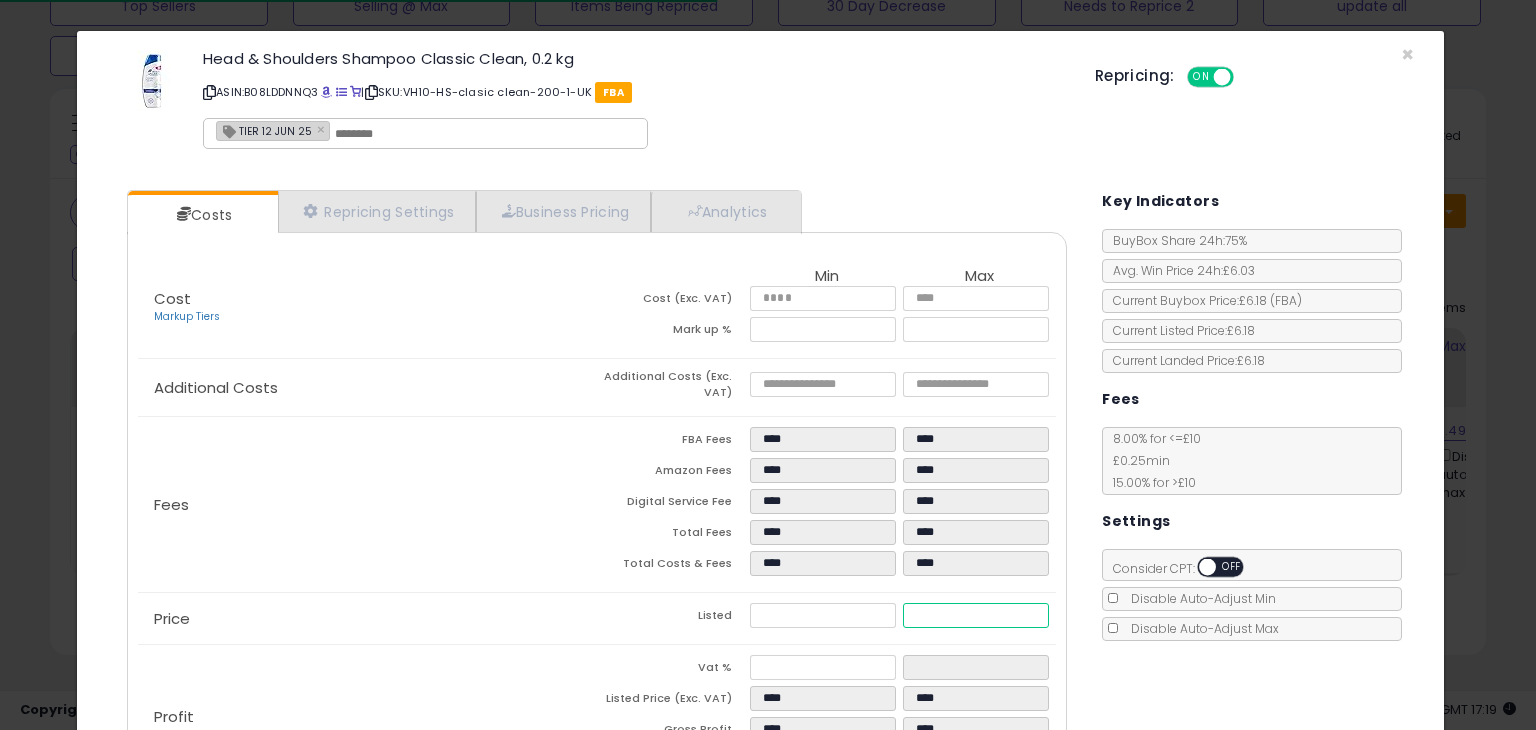 click on "****" at bounding box center (975, 615) 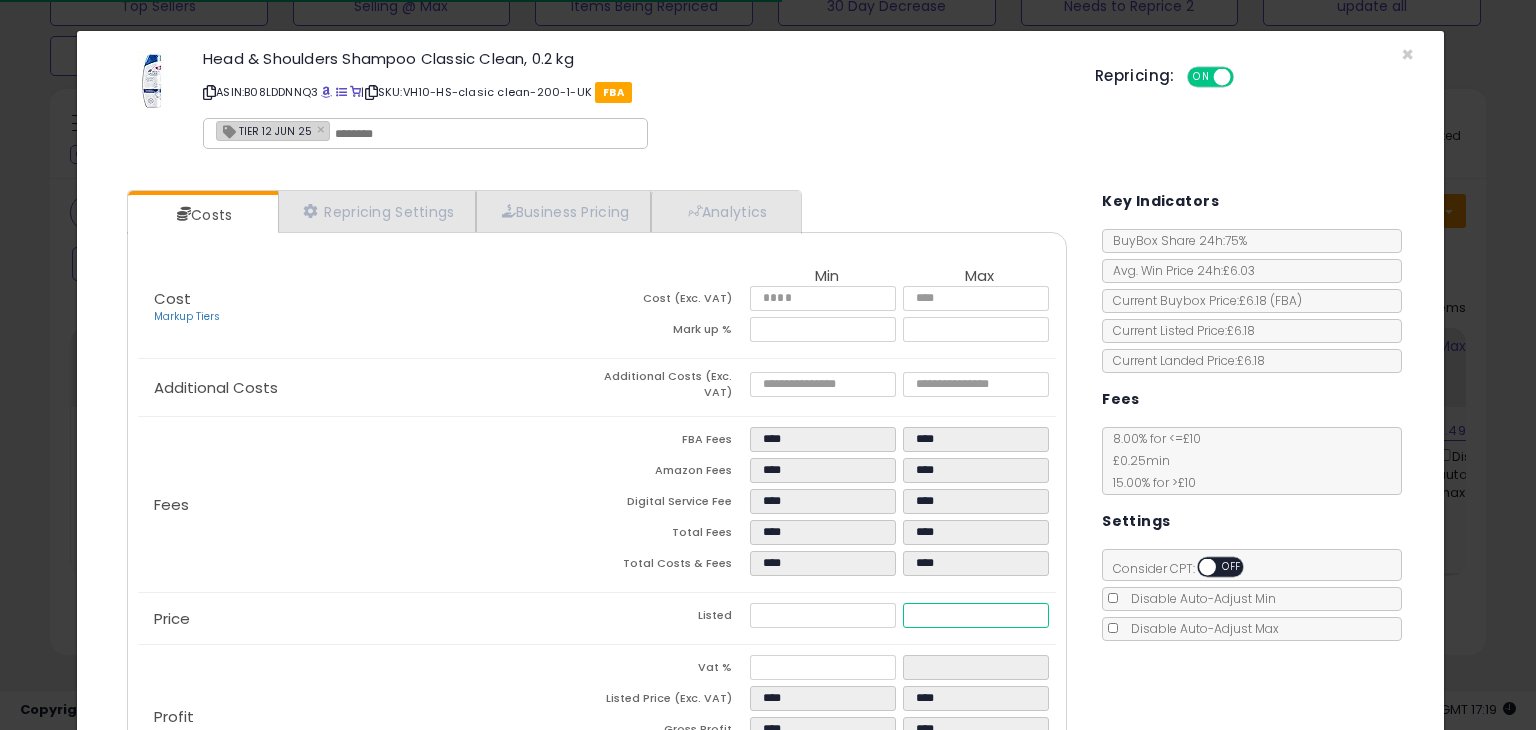 click on "****" at bounding box center (975, 615) 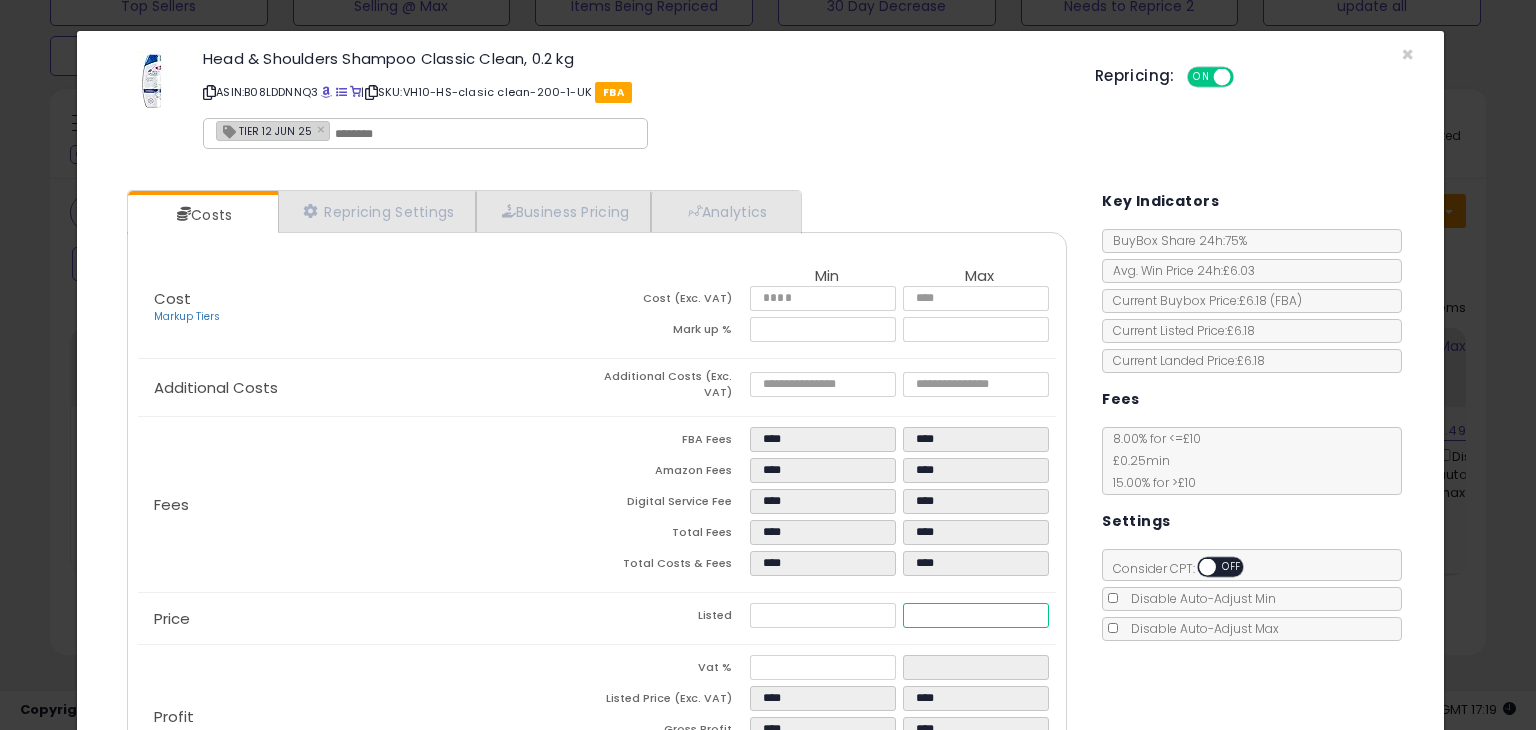 click on "****" at bounding box center [975, 615] 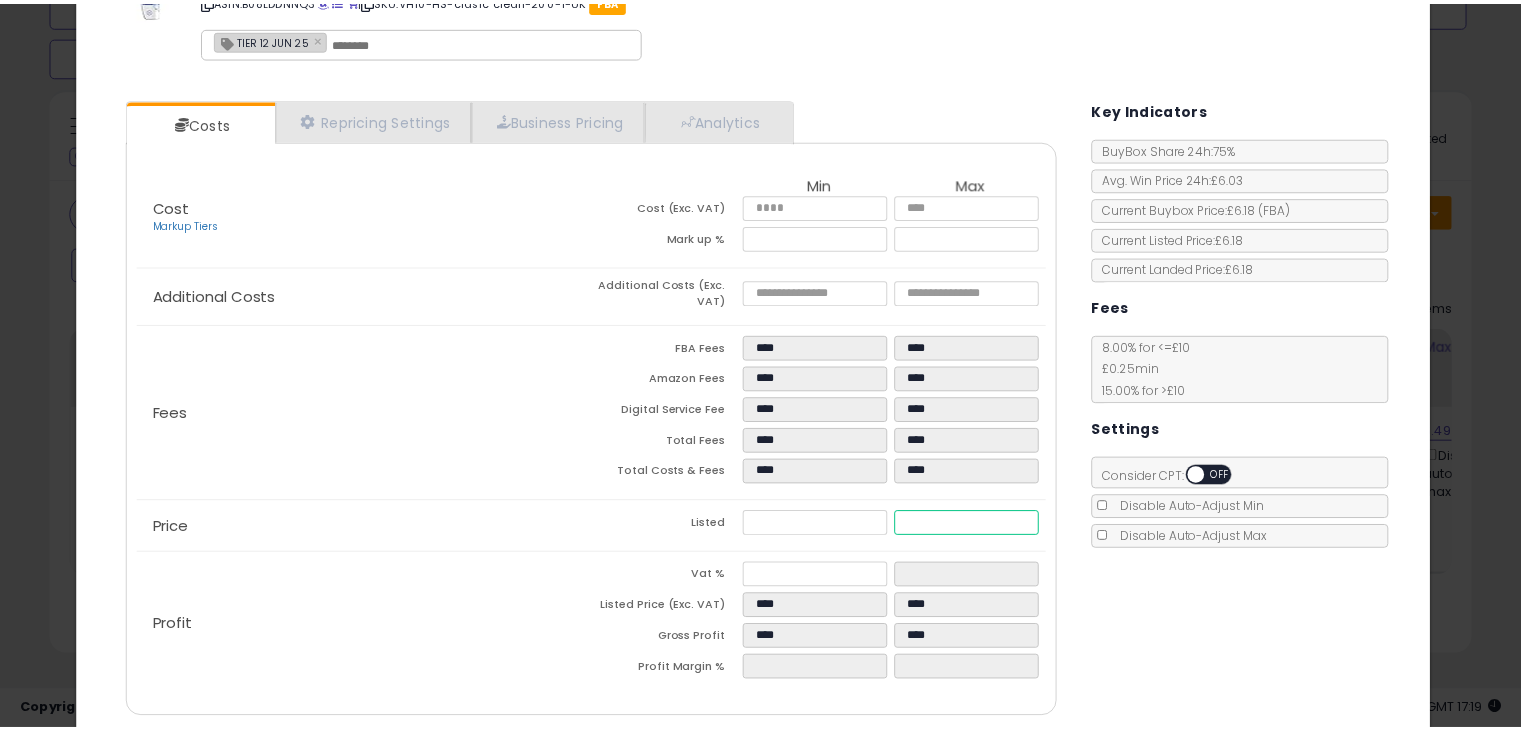 scroll, scrollTop: 163, scrollLeft: 0, axis: vertical 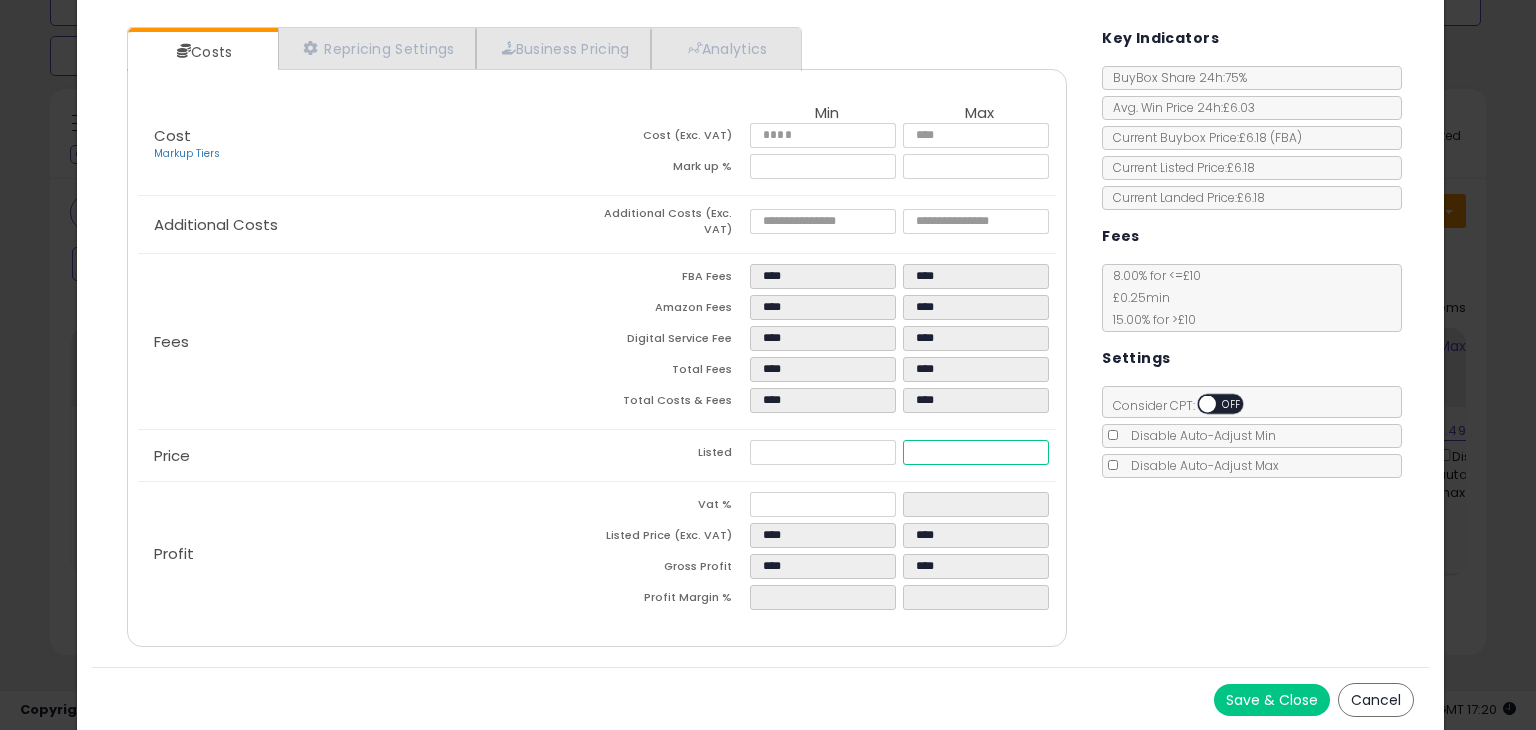 type on "****" 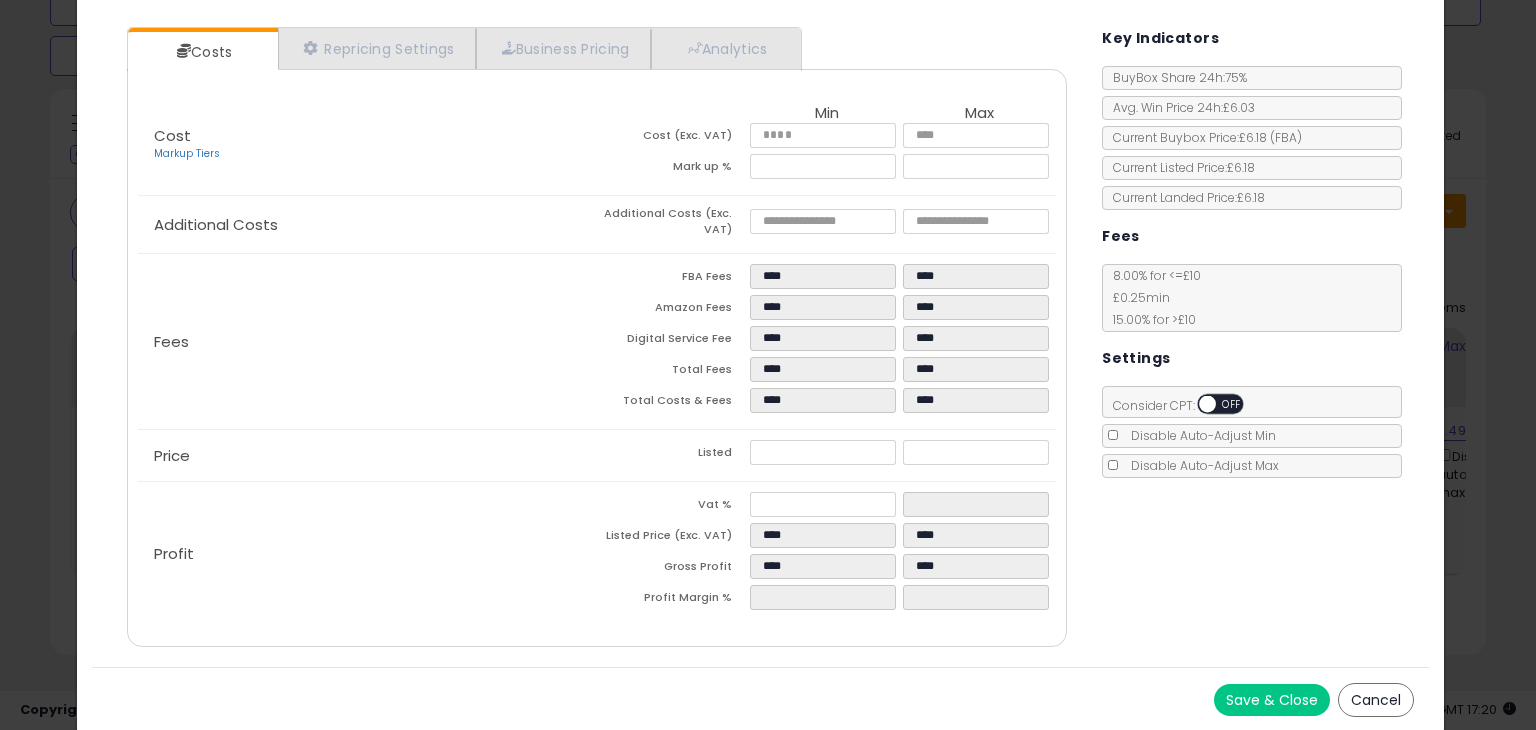 type on "*****" 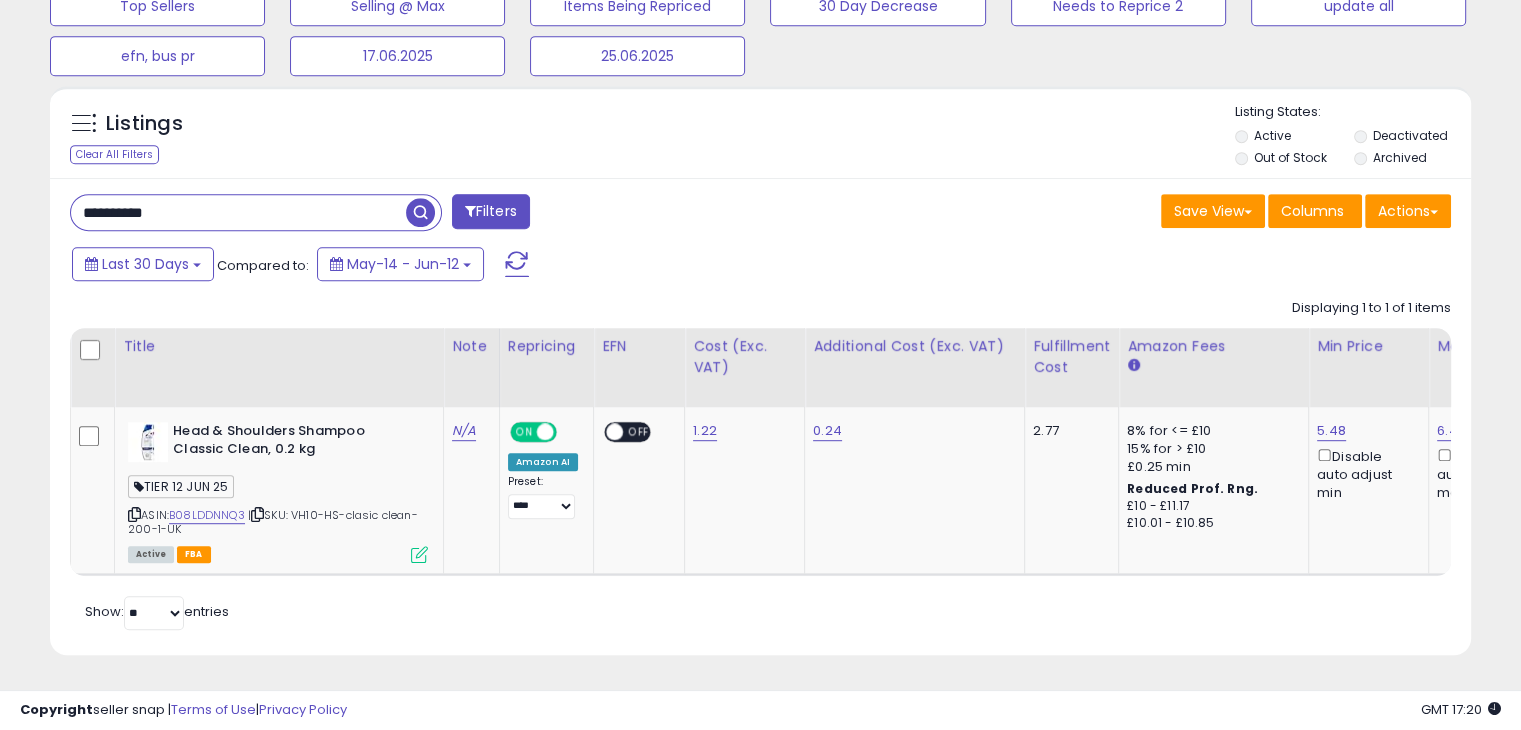 scroll, scrollTop: 409, scrollLeft: 822, axis: both 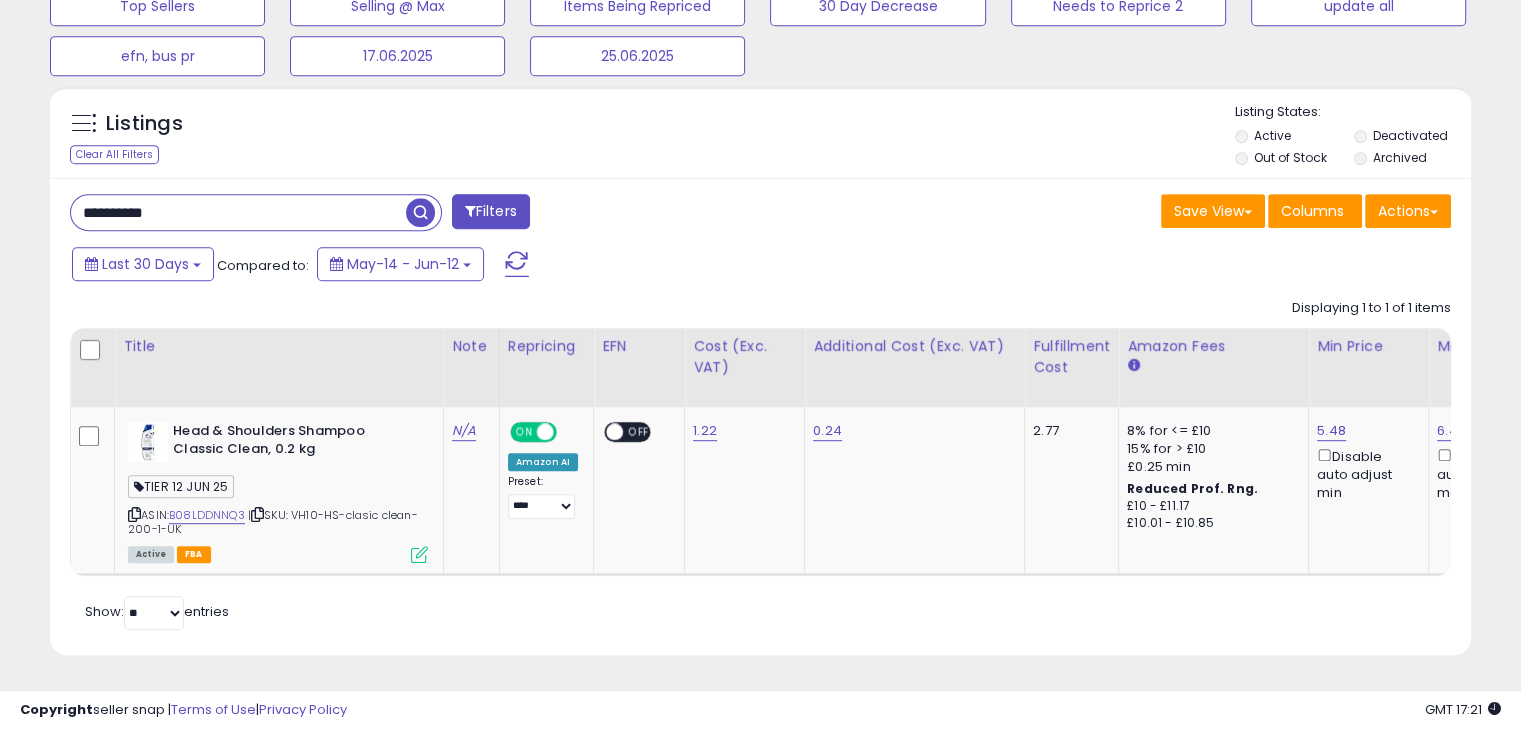 click on "**********" at bounding box center [238, 212] 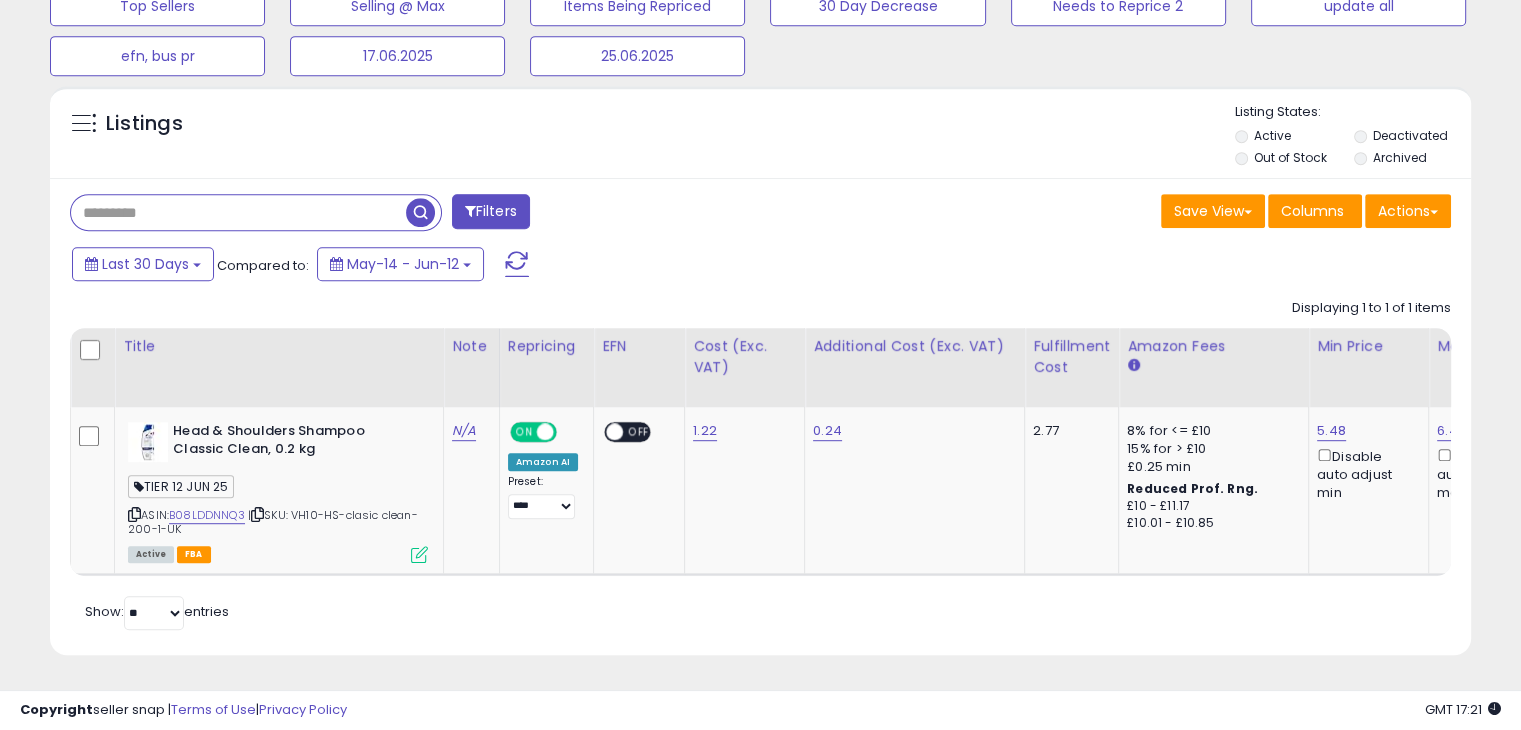 type 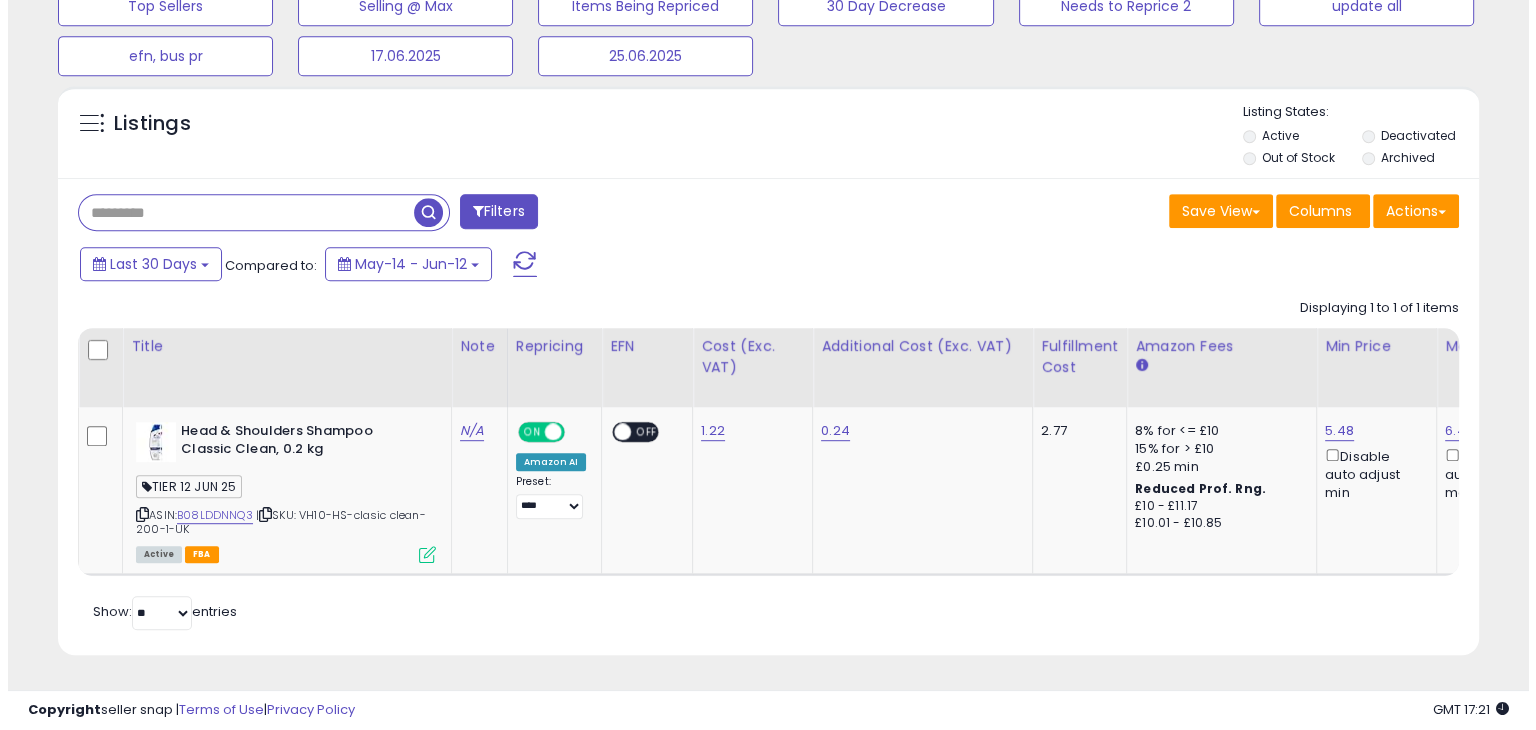 scroll, scrollTop: 871, scrollLeft: 0, axis: vertical 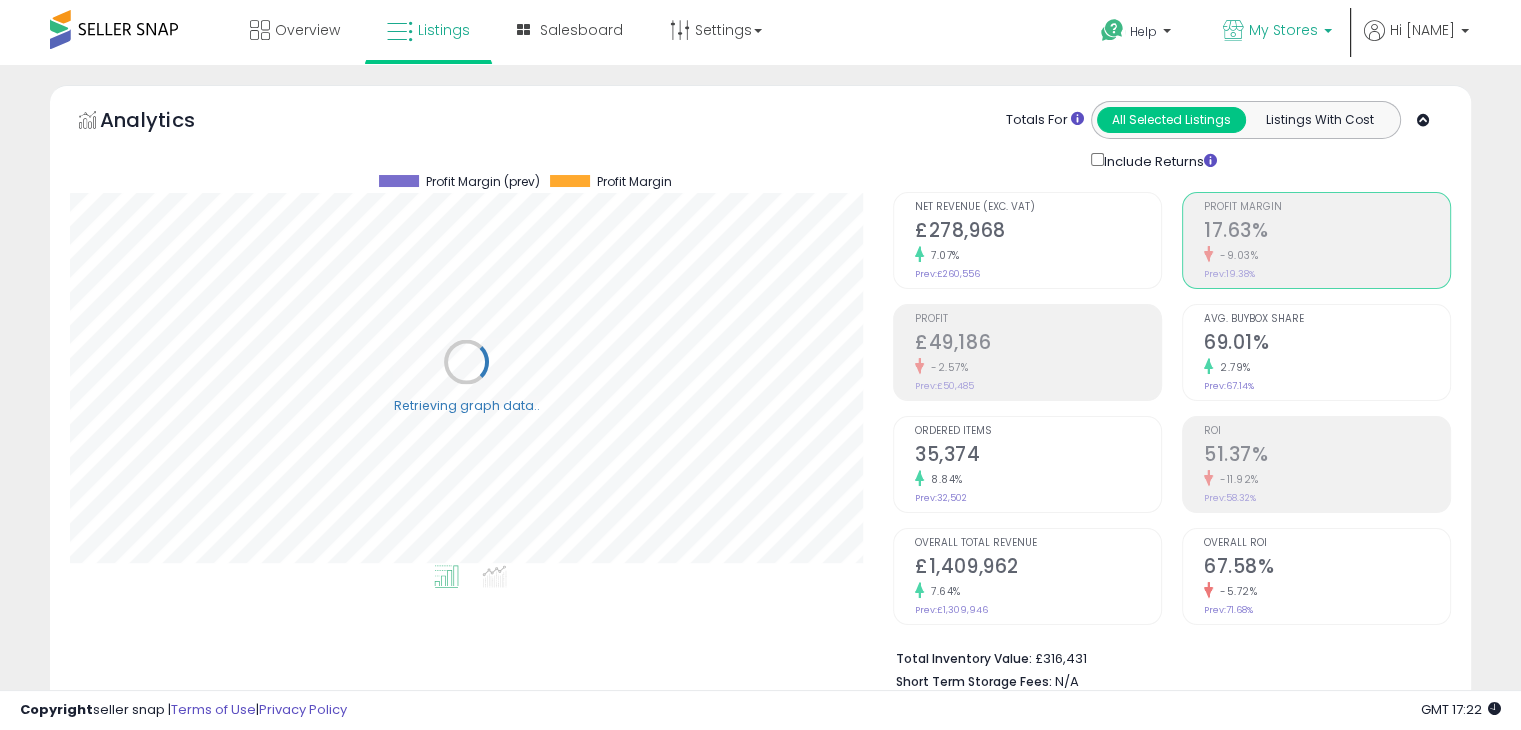 click on "My Stores" at bounding box center (1283, 30) 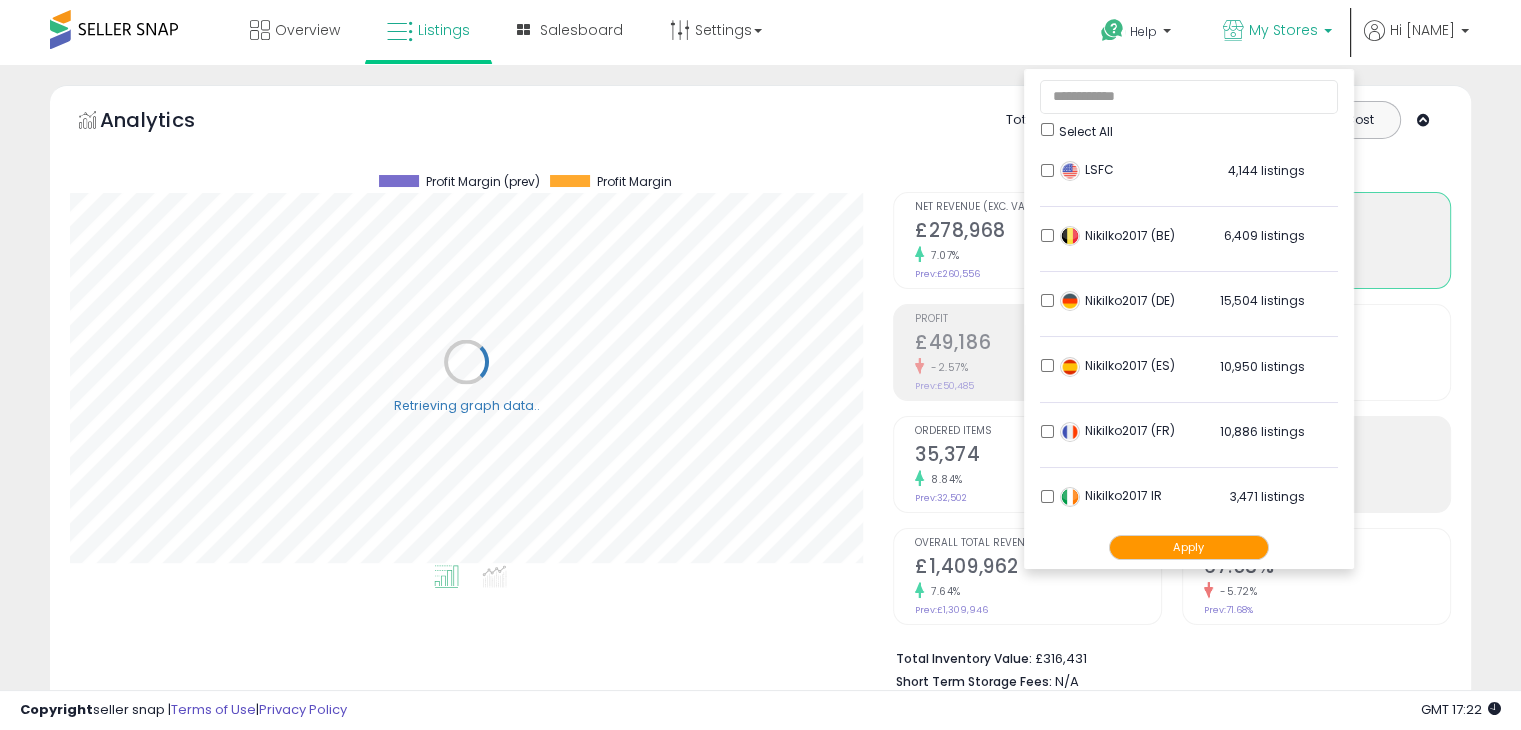 click on "Nikilko2017 (DE)
15,504
listings" at bounding box center (1189, 306) 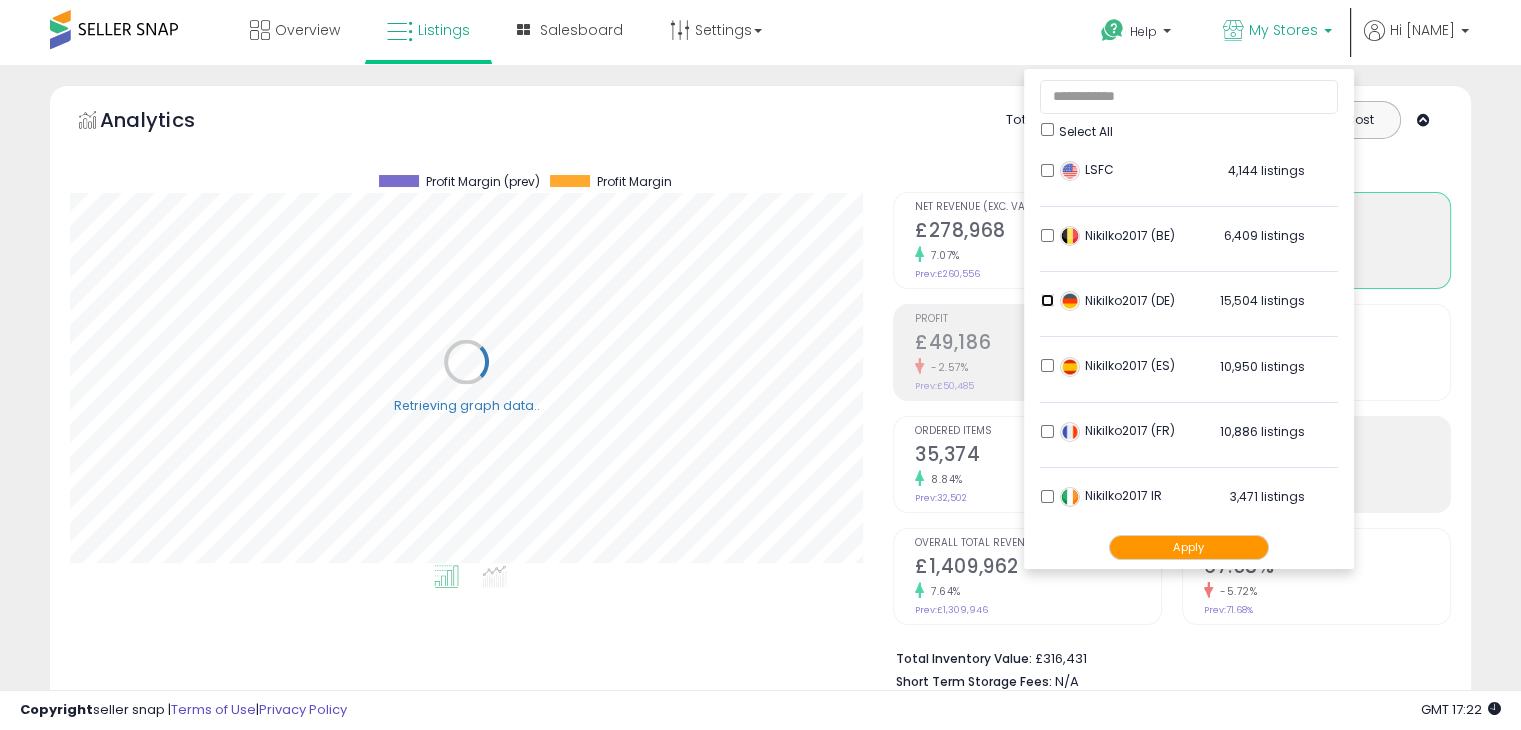 scroll, scrollTop: 395, scrollLeft: 0, axis: vertical 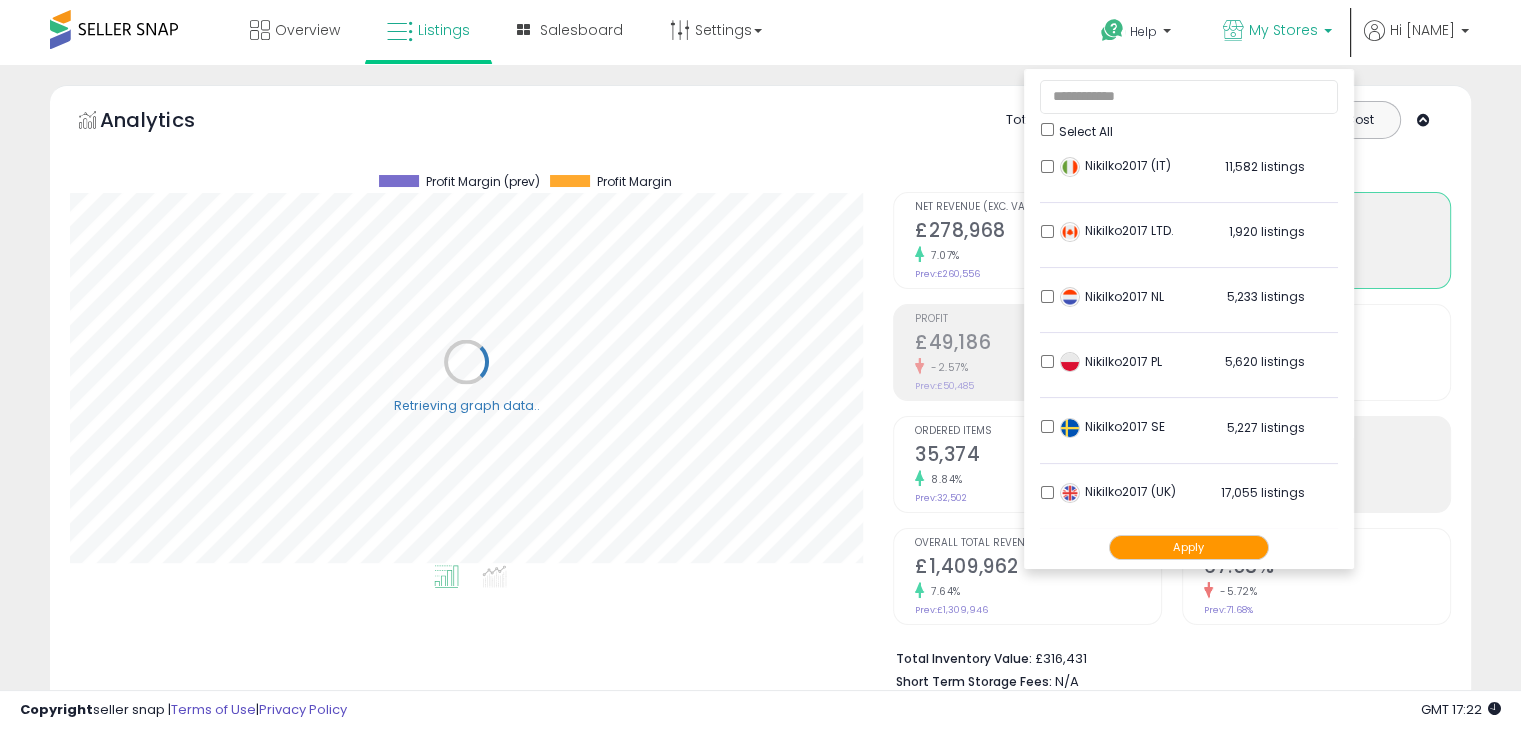 click on "Apply" at bounding box center (1189, 547) 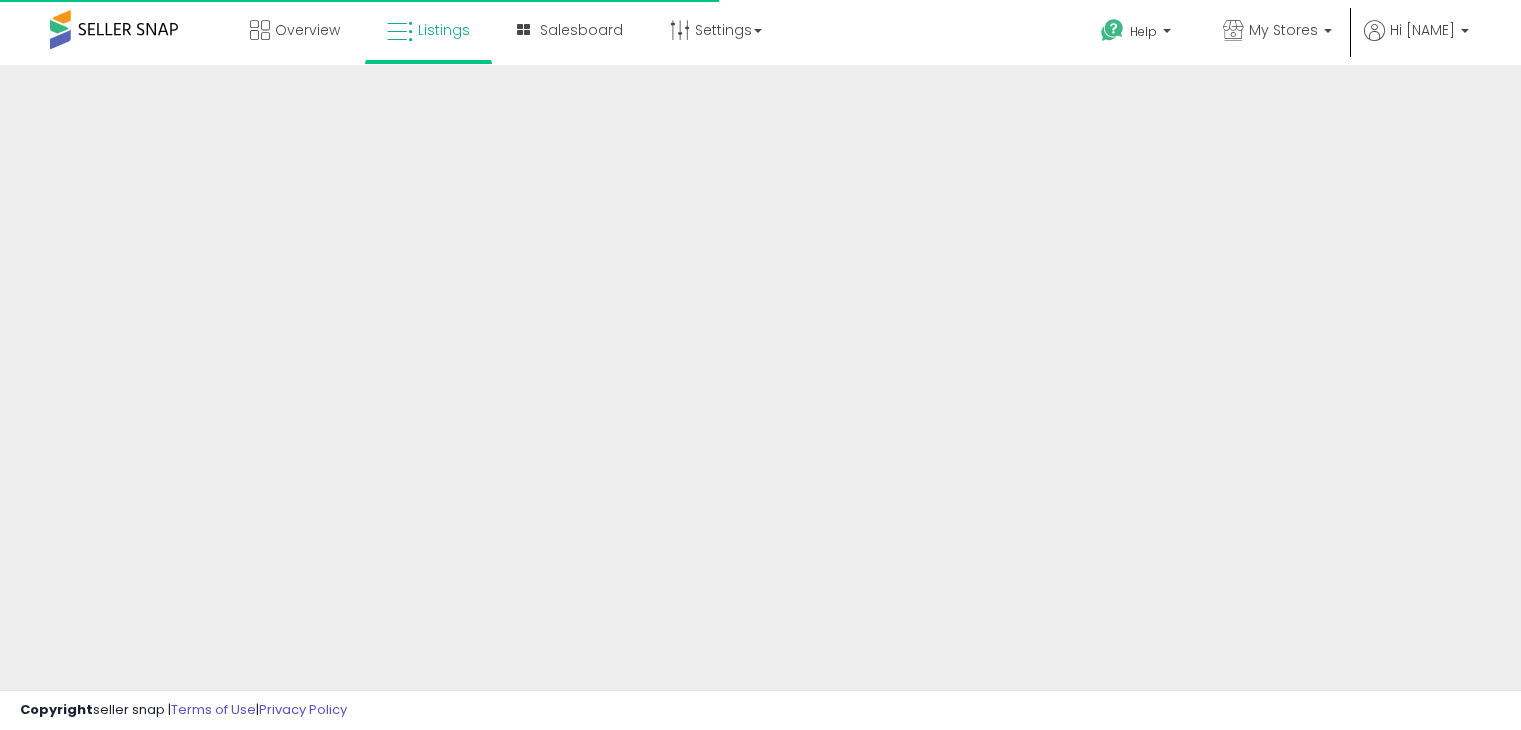 scroll, scrollTop: 0, scrollLeft: 0, axis: both 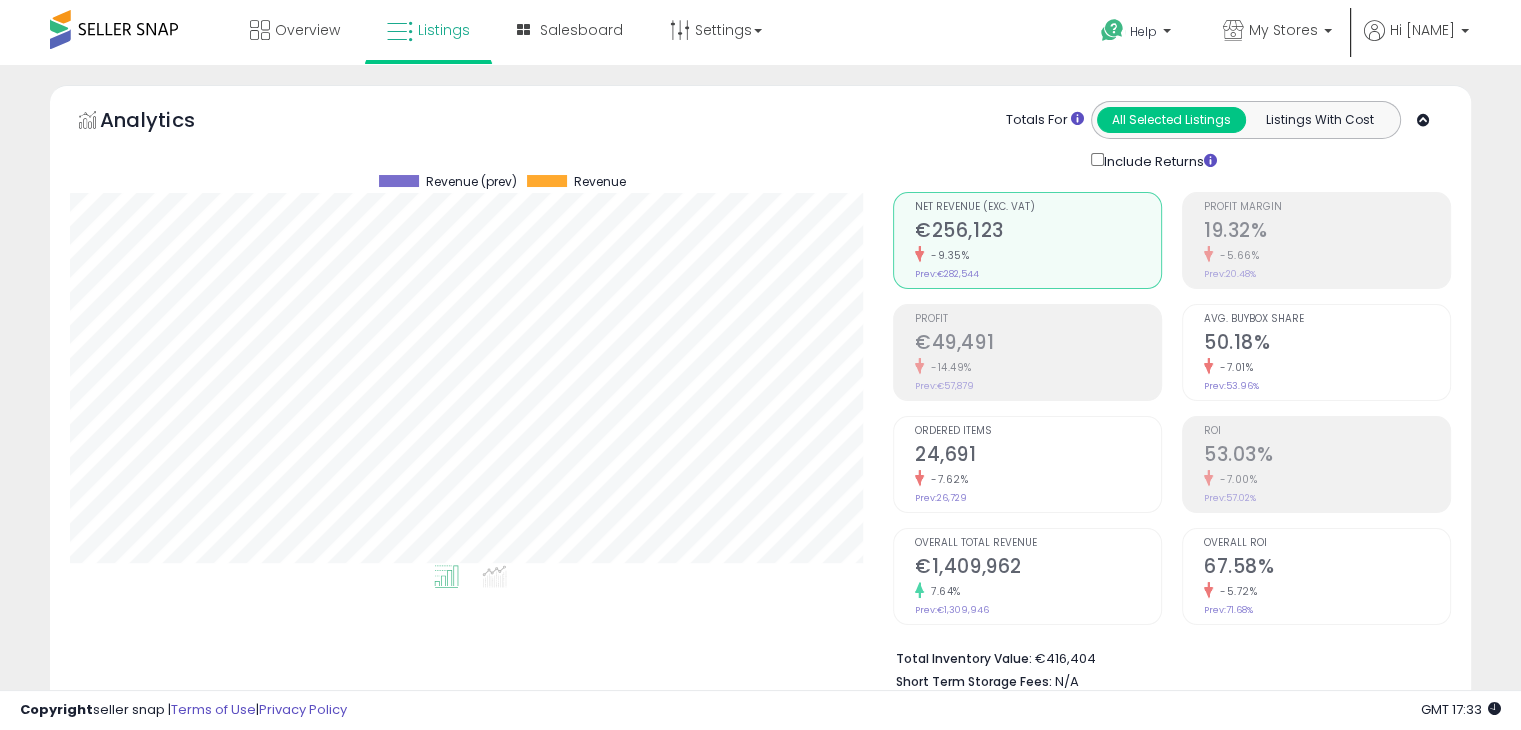 click on "19.32%" at bounding box center (1327, 232) 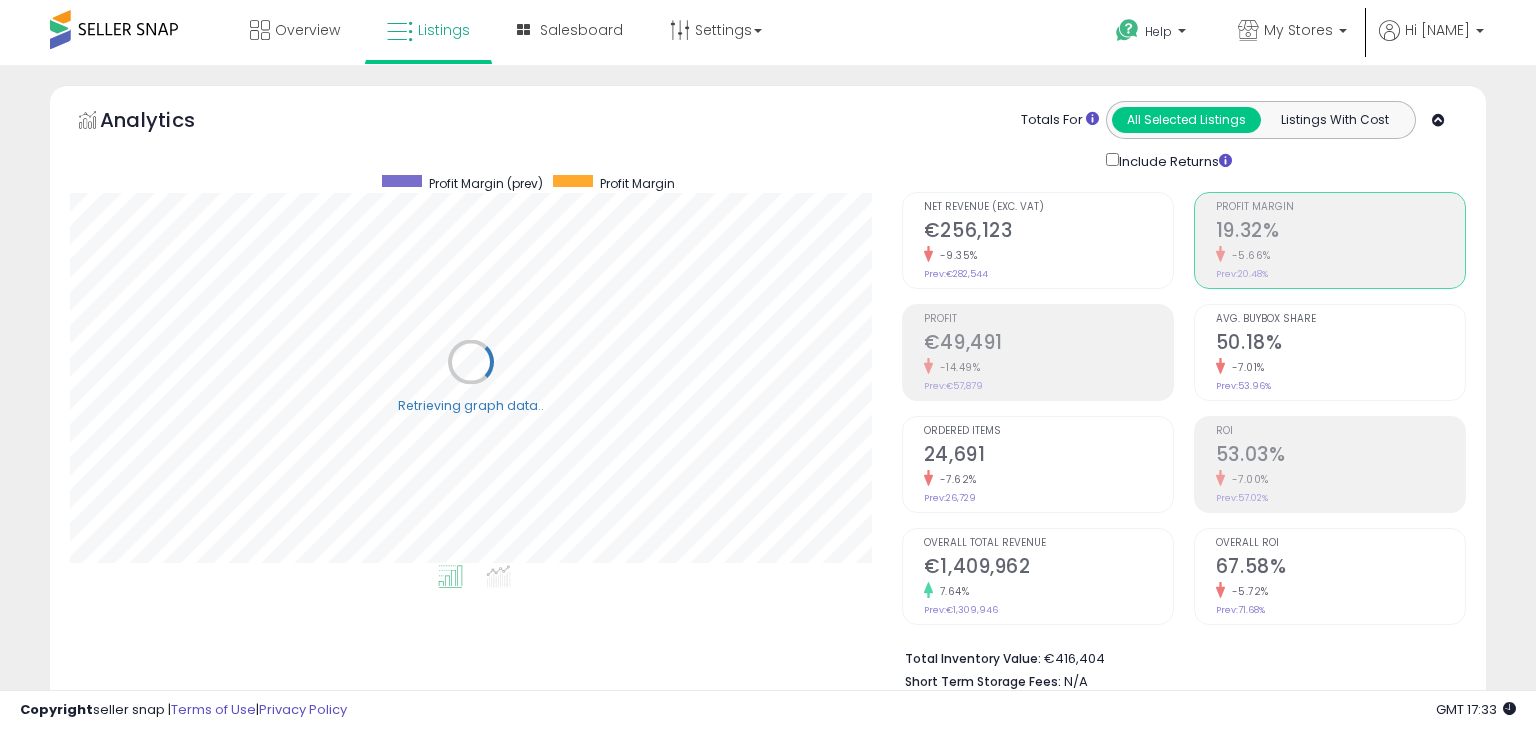 scroll, scrollTop: 999589, scrollLeft: 999168, axis: both 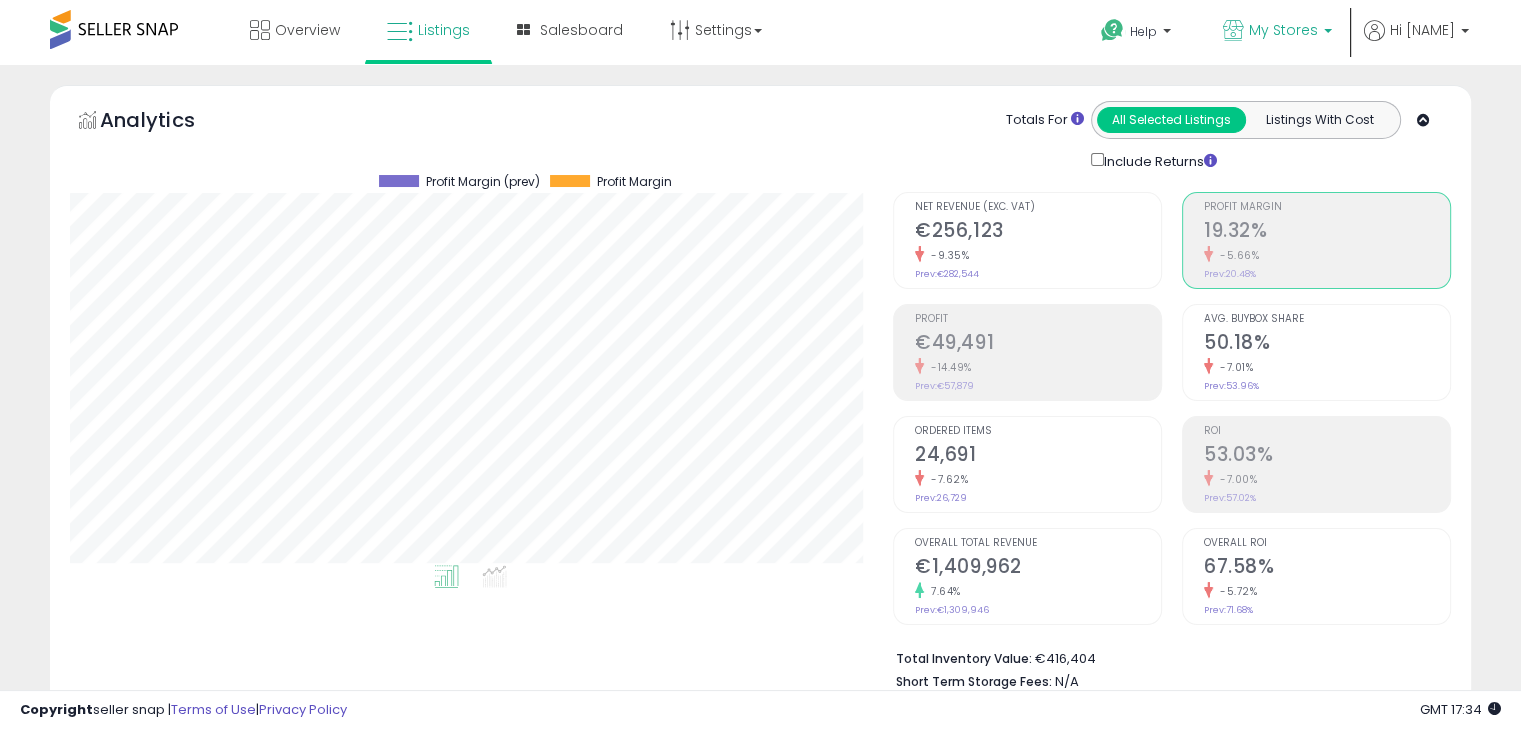 click on "My Stores" at bounding box center (1277, 32) 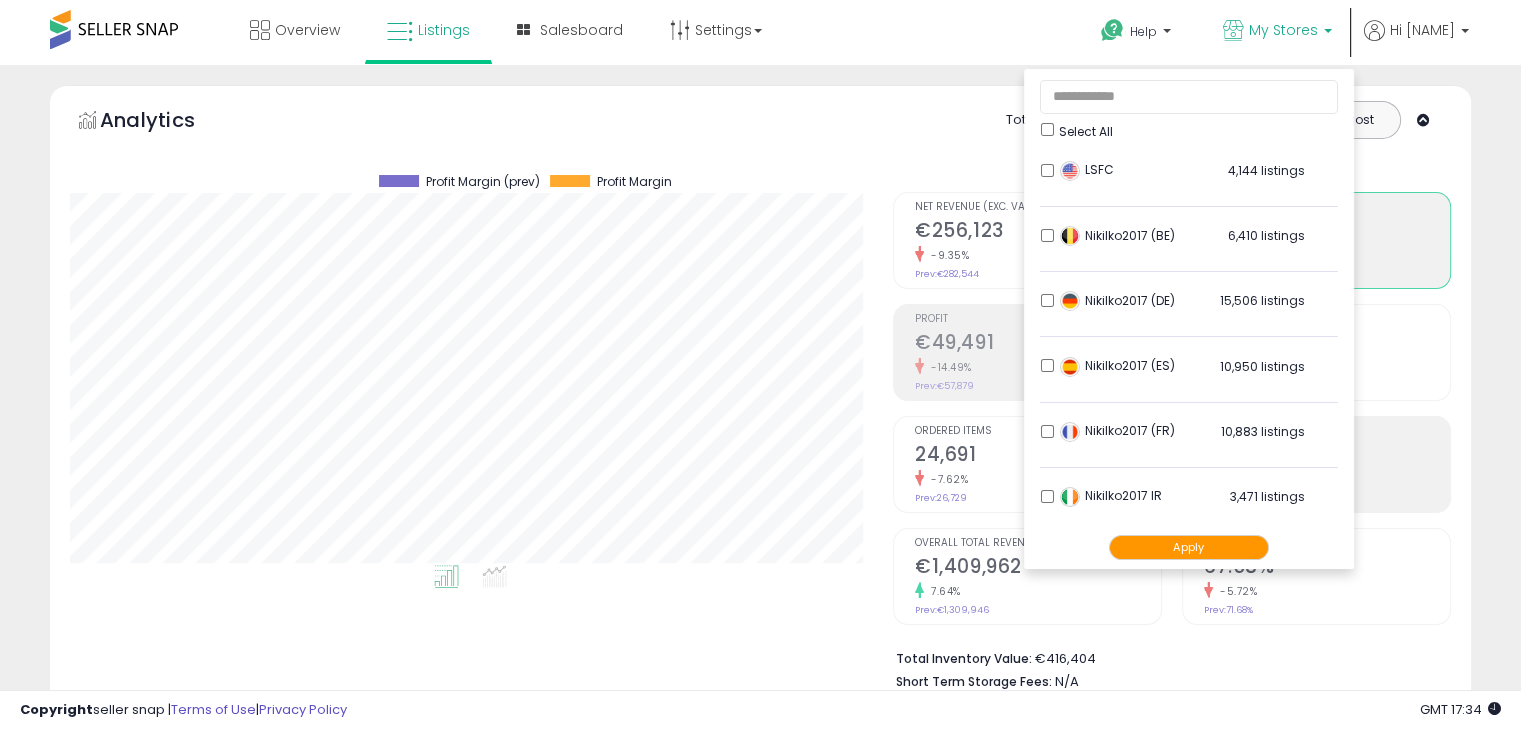 click on "Select All" at bounding box center (1189, 129) 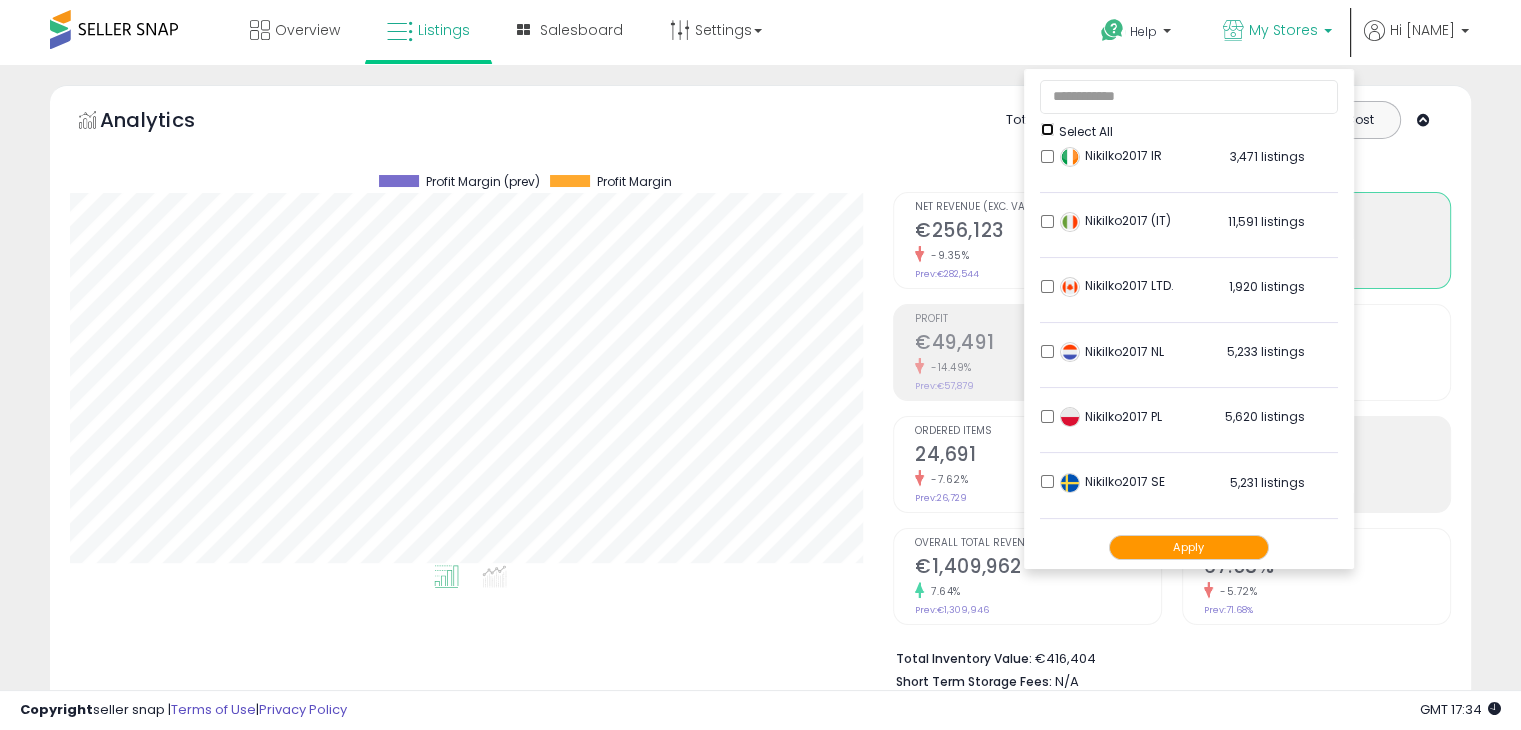 scroll, scrollTop: 395, scrollLeft: 0, axis: vertical 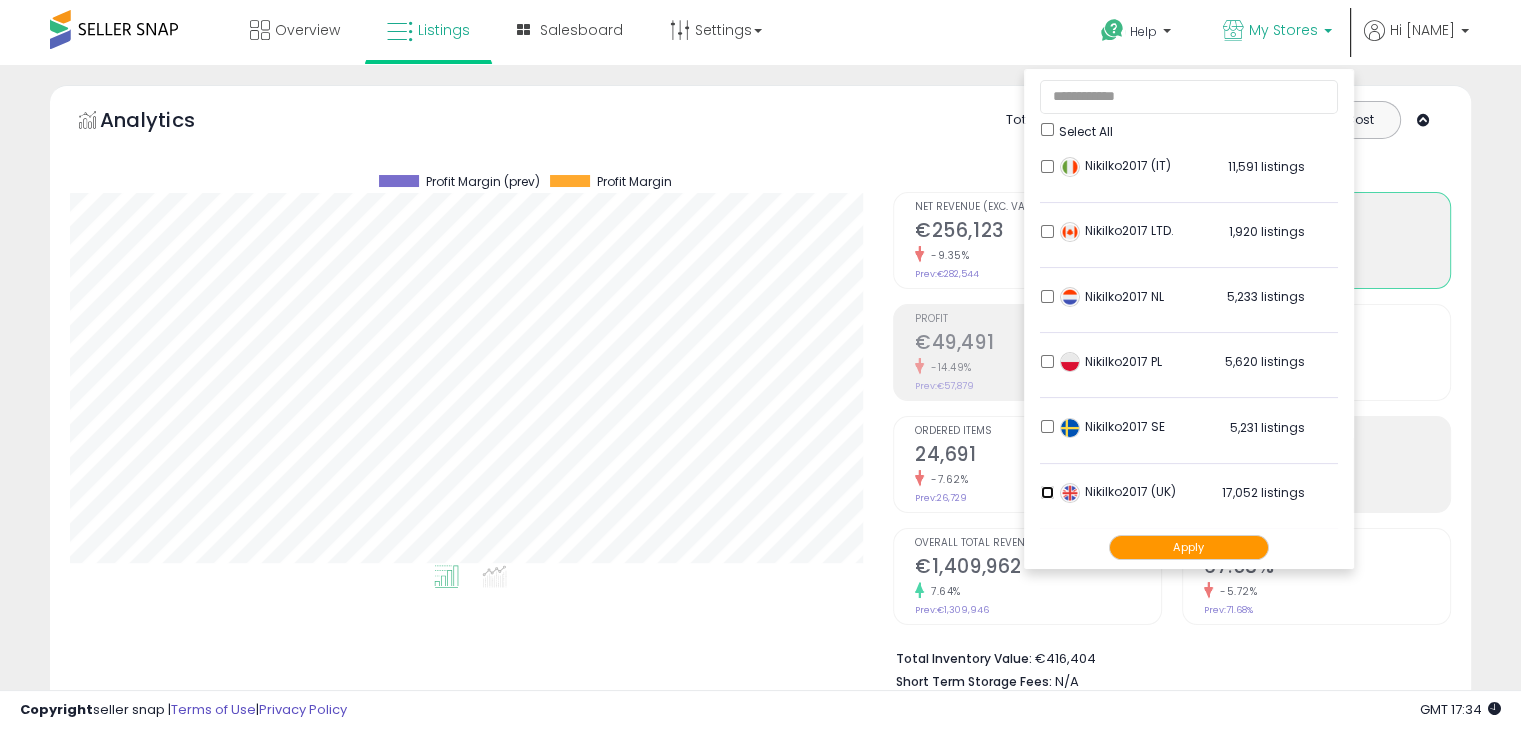 click on "Nikilko2017 (UK)
17,052
listings" at bounding box center [1189, 498] 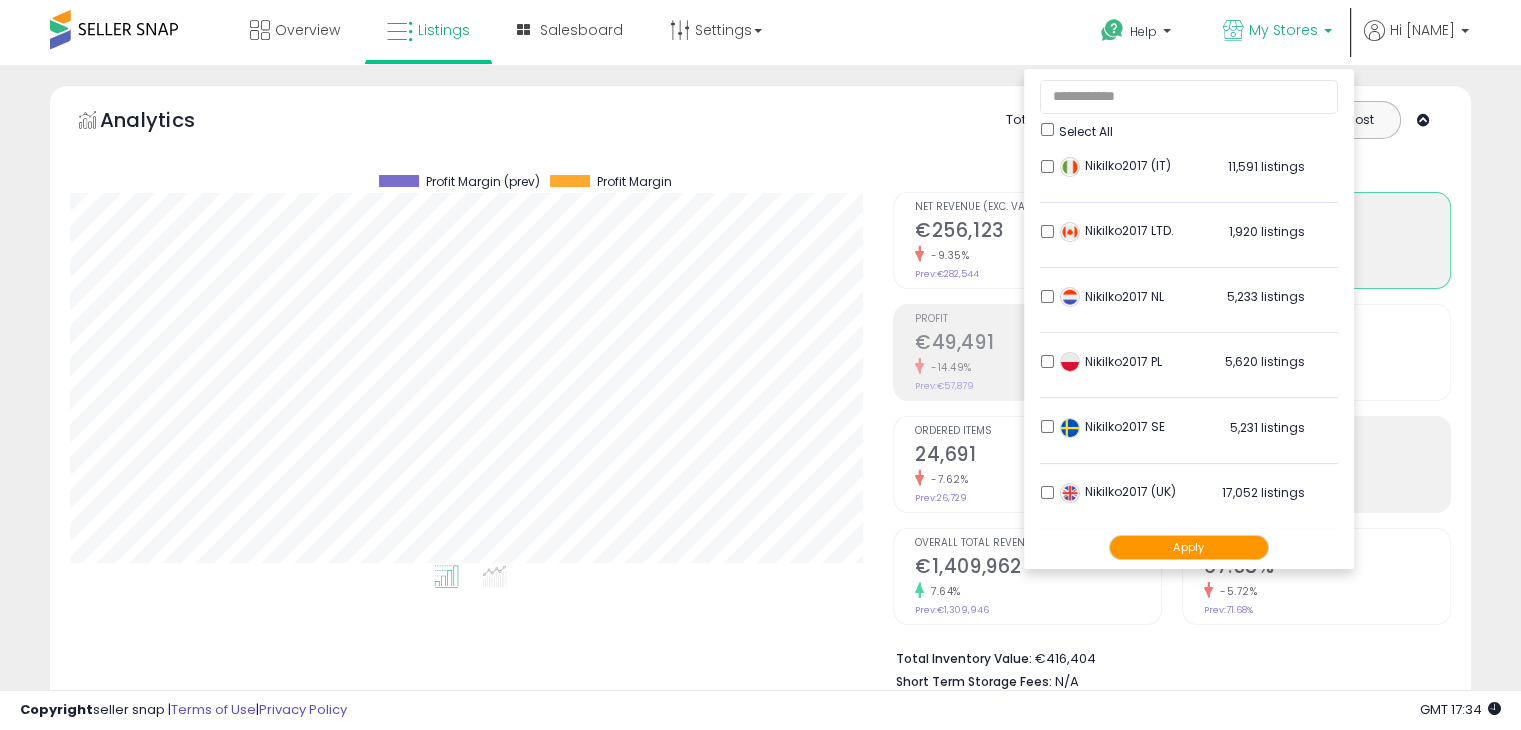 click on "Apply" at bounding box center (1189, 547) 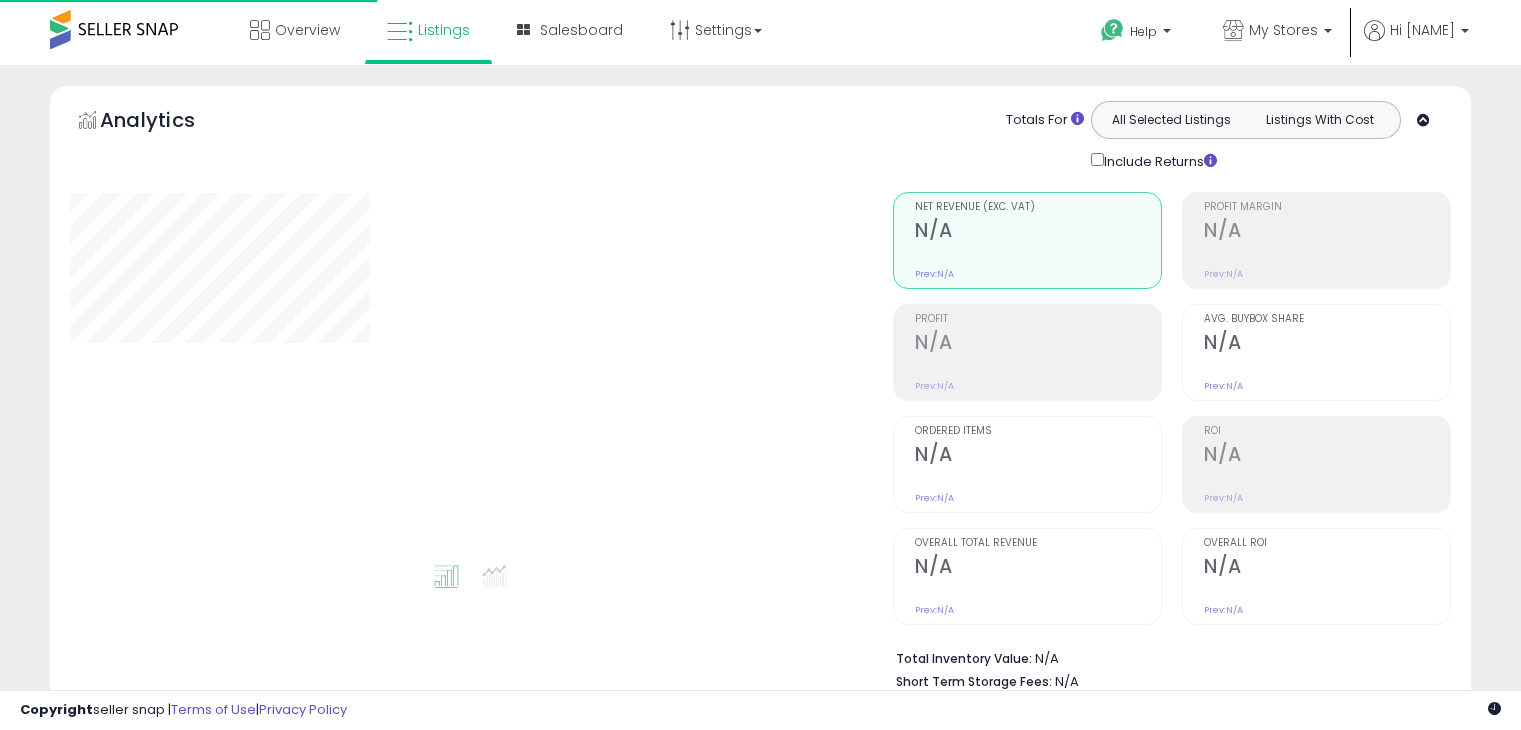 scroll, scrollTop: 0, scrollLeft: 0, axis: both 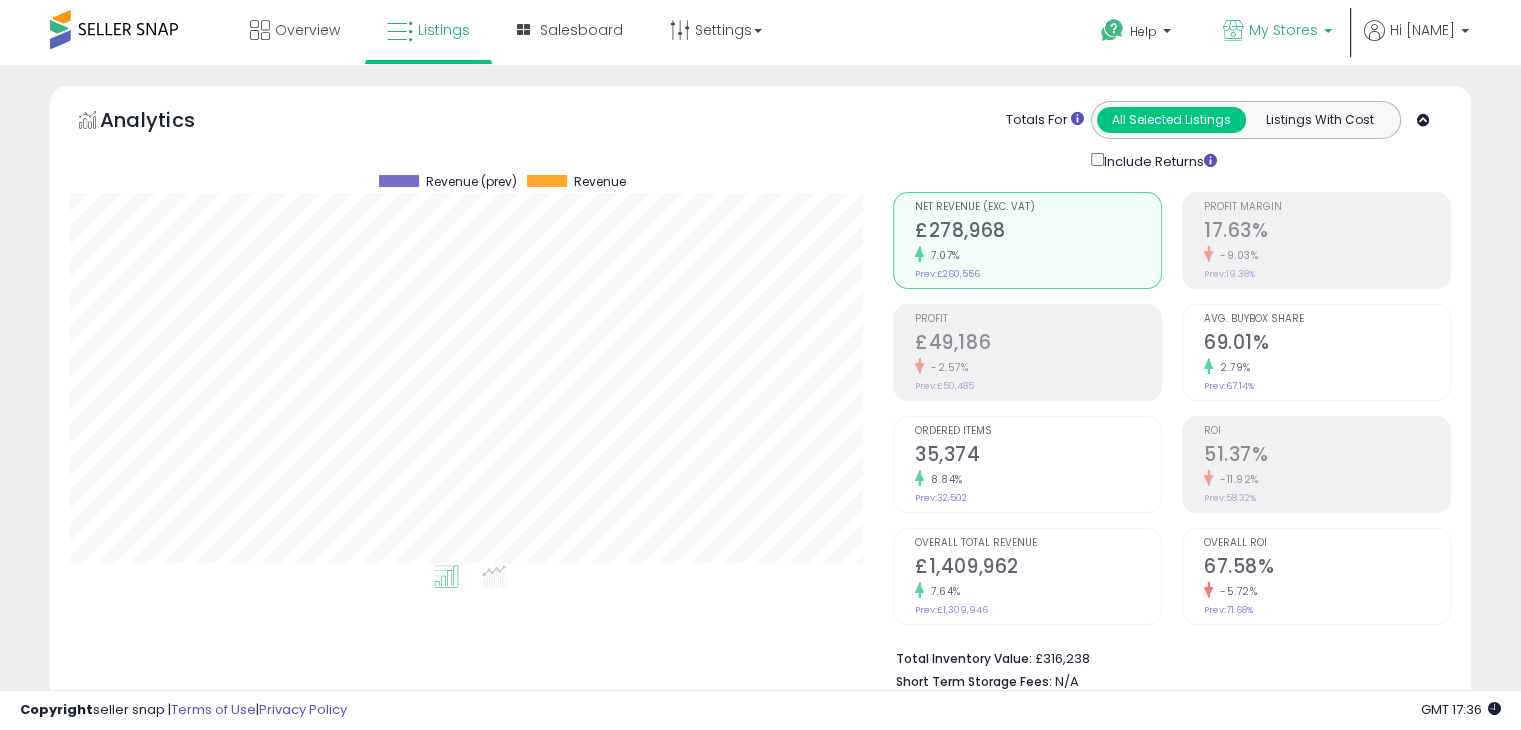 click on "My Stores" at bounding box center (1277, 32) 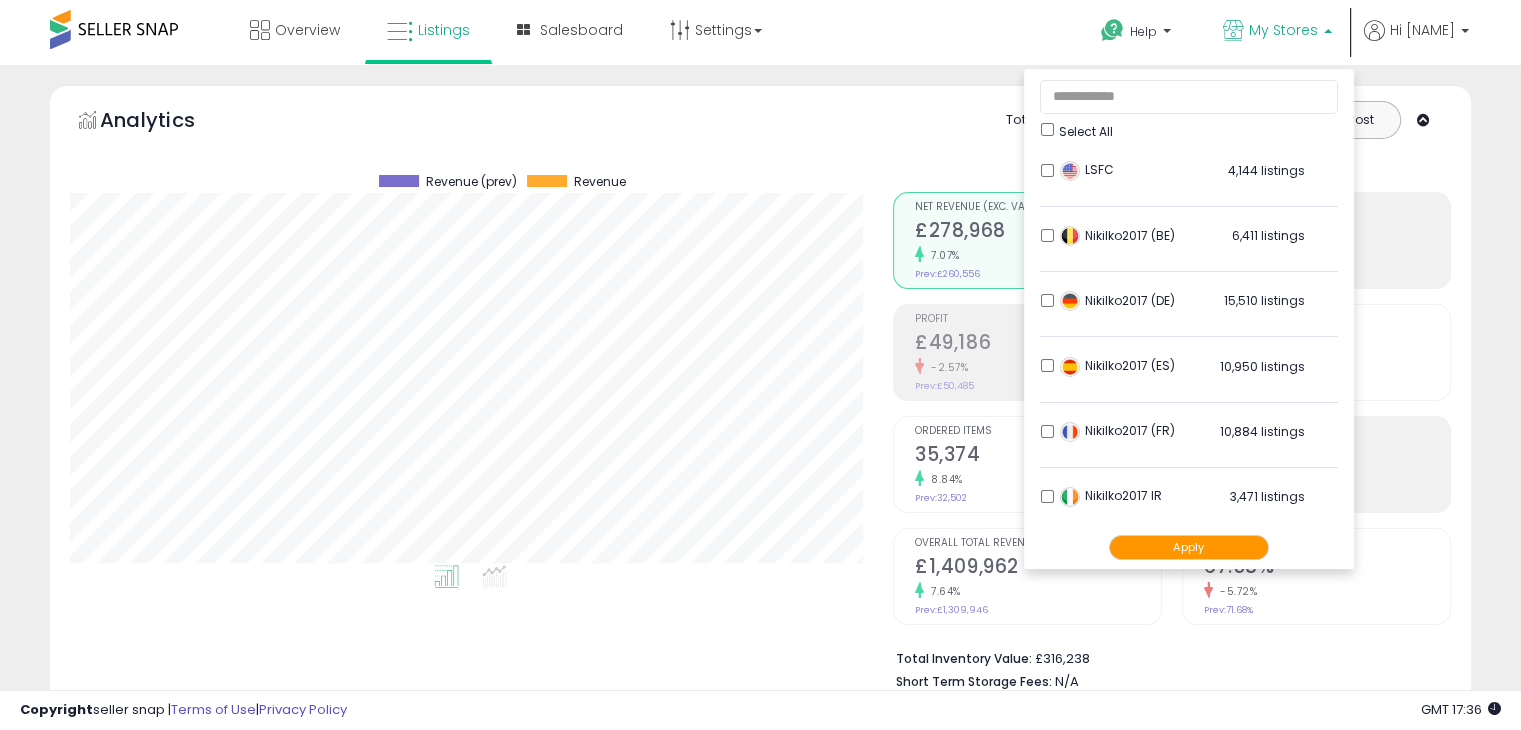 scroll, scrollTop: 335, scrollLeft: 0, axis: vertical 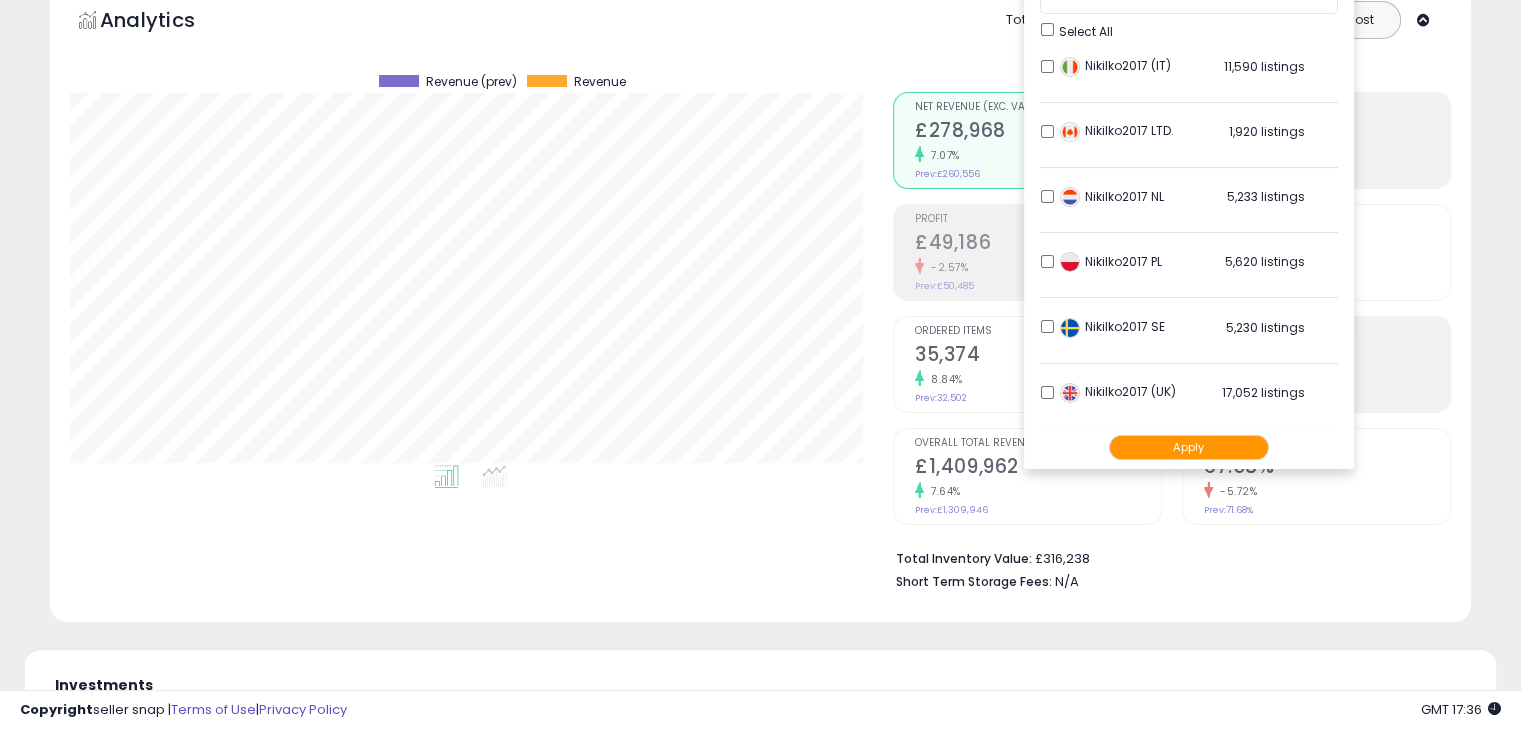 click on "Apply" at bounding box center (1189, 447) 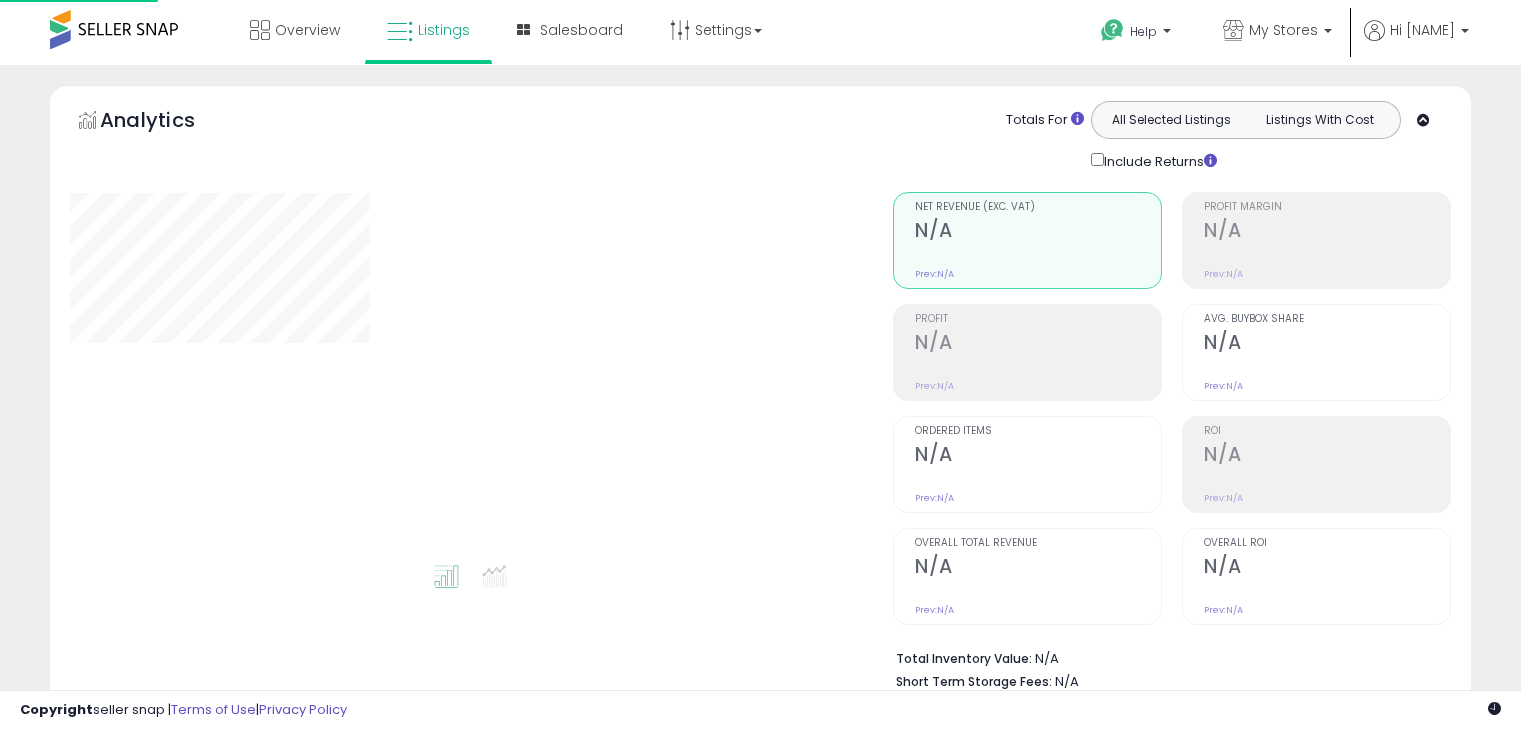 scroll, scrollTop: 0, scrollLeft: 0, axis: both 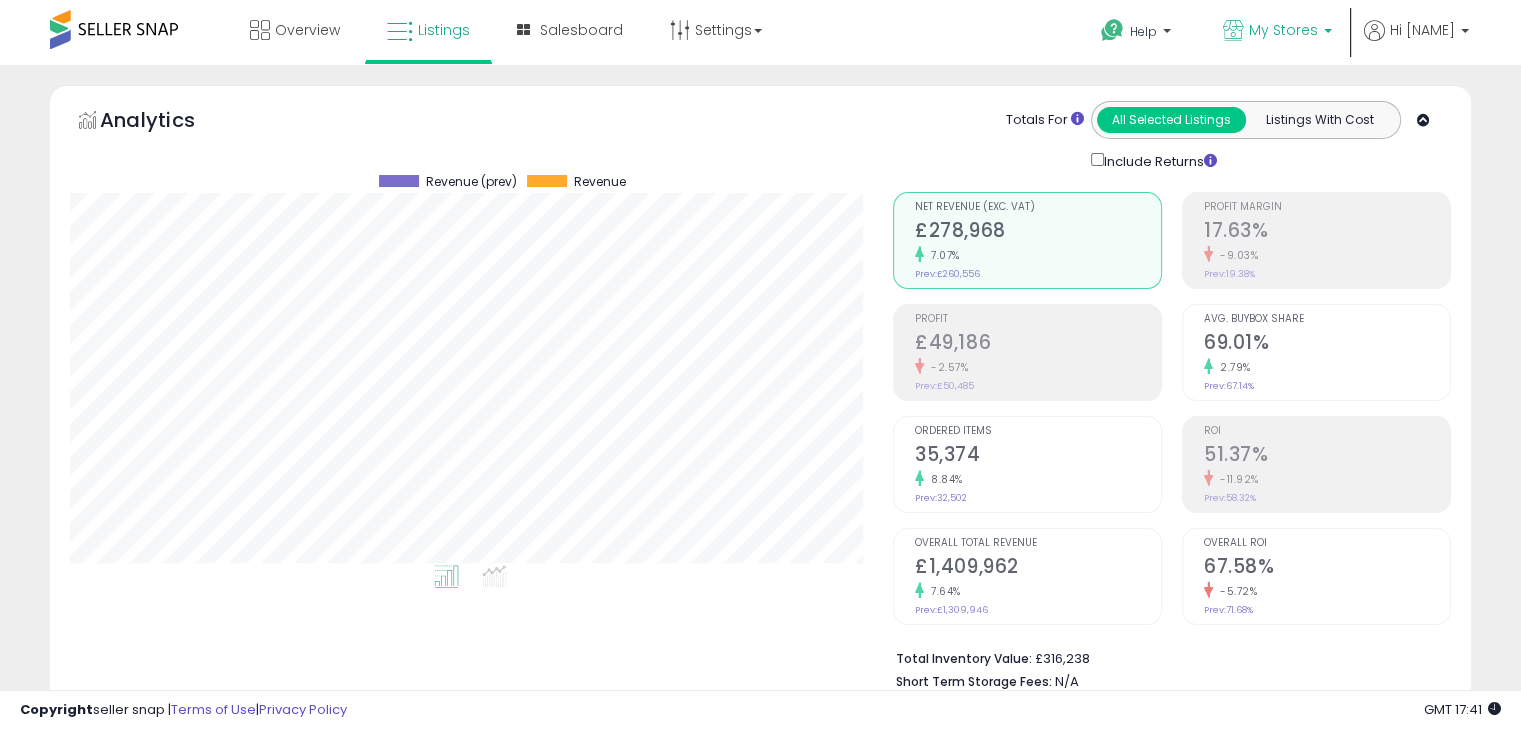 click on "My Stores" at bounding box center (1283, 30) 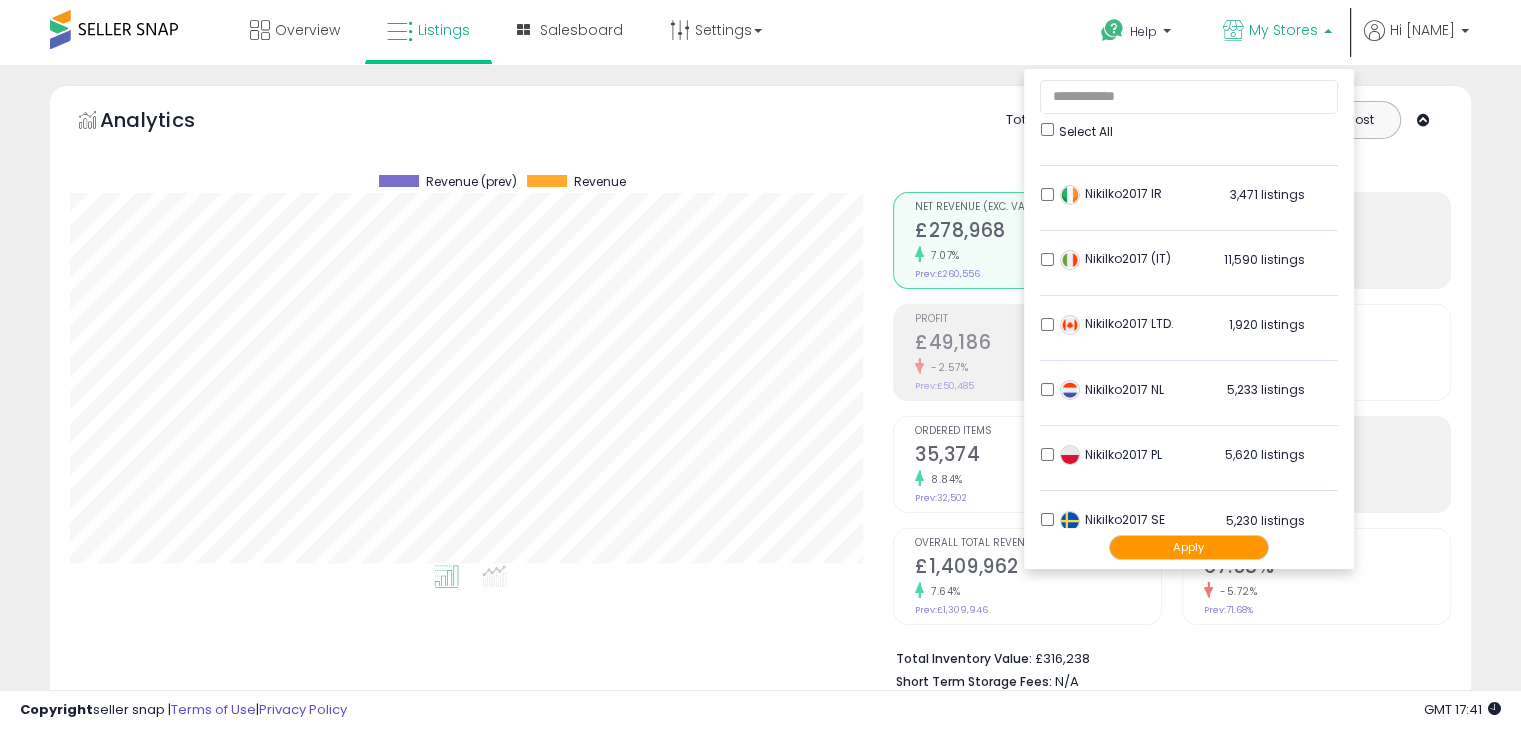 scroll, scrollTop: 395, scrollLeft: 0, axis: vertical 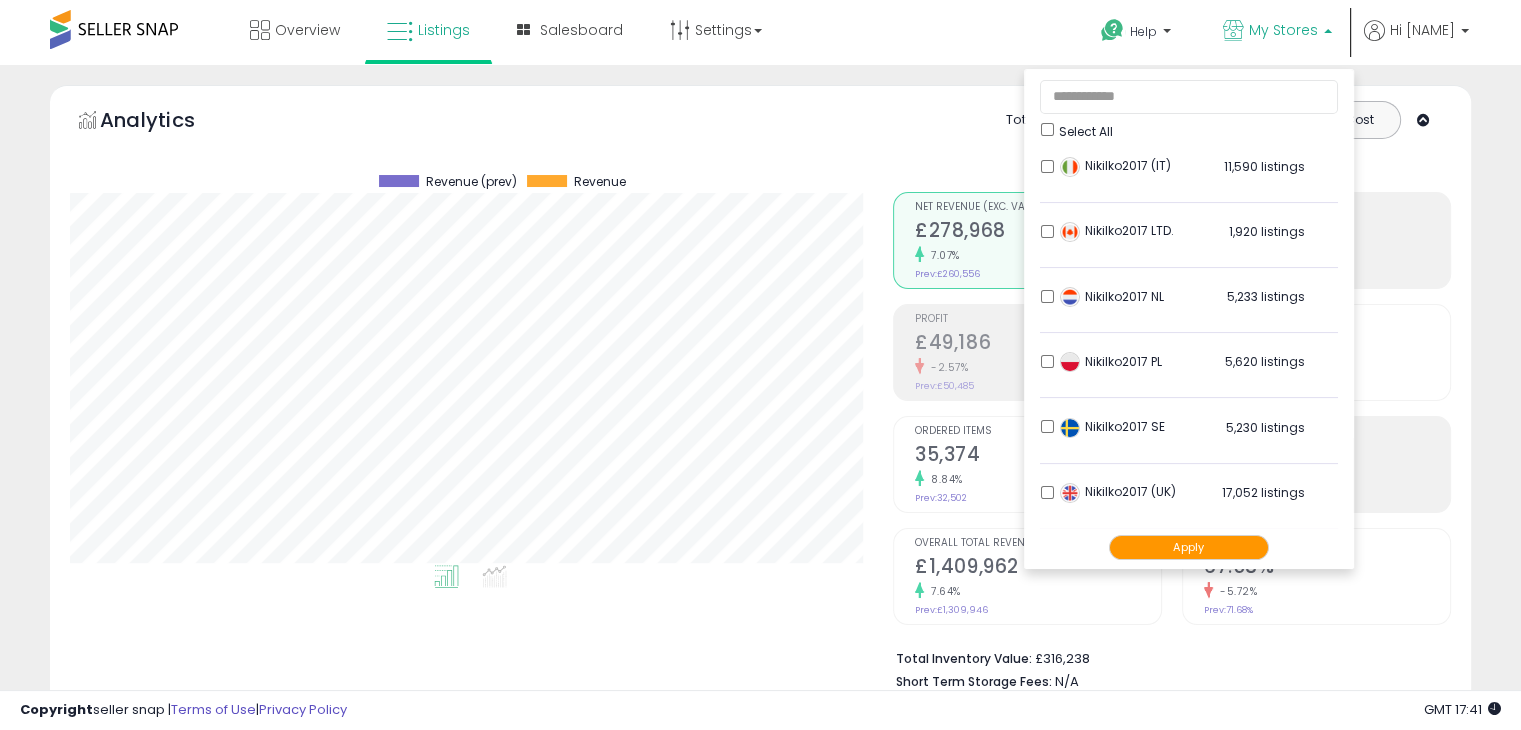 click on "Apply" at bounding box center (1189, 547) 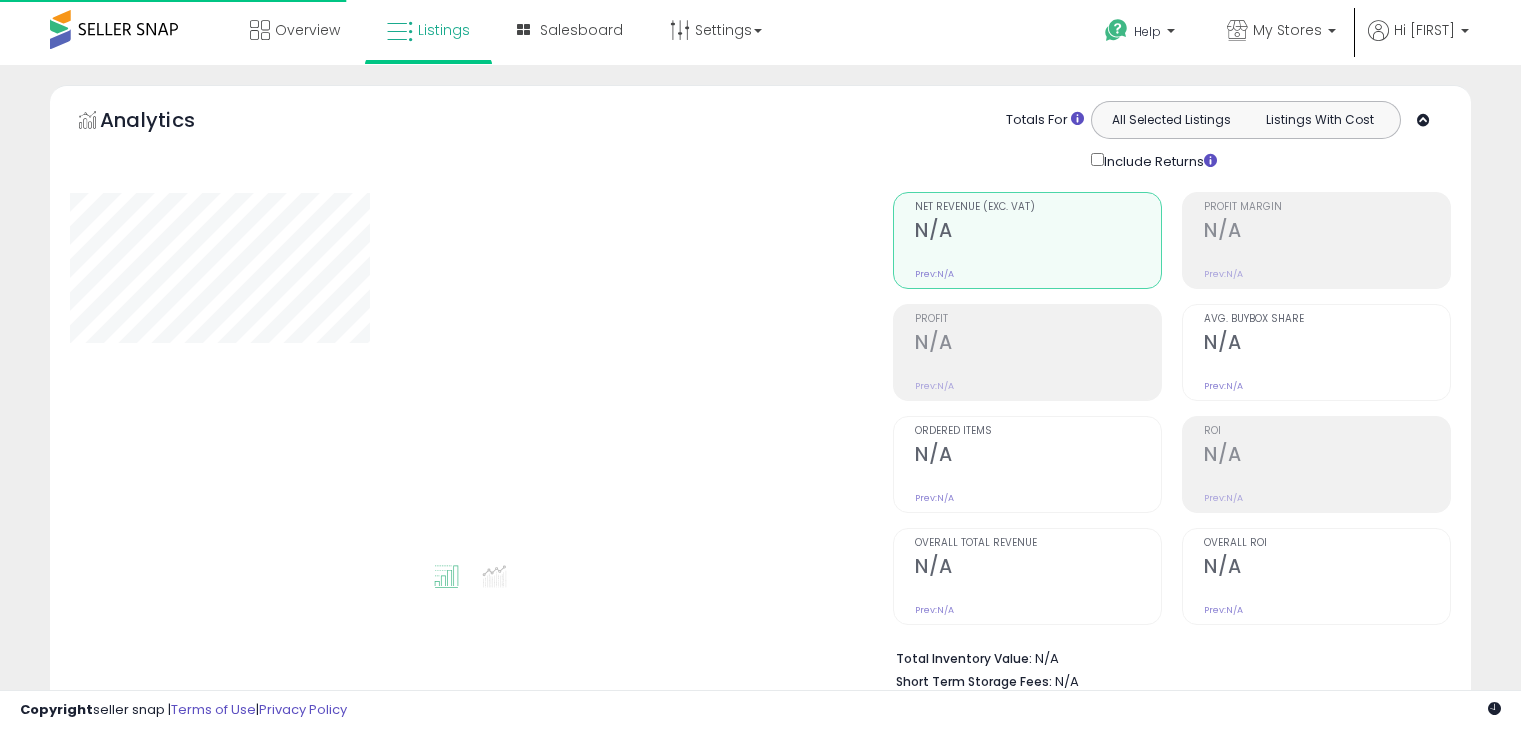 scroll, scrollTop: 0, scrollLeft: 0, axis: both 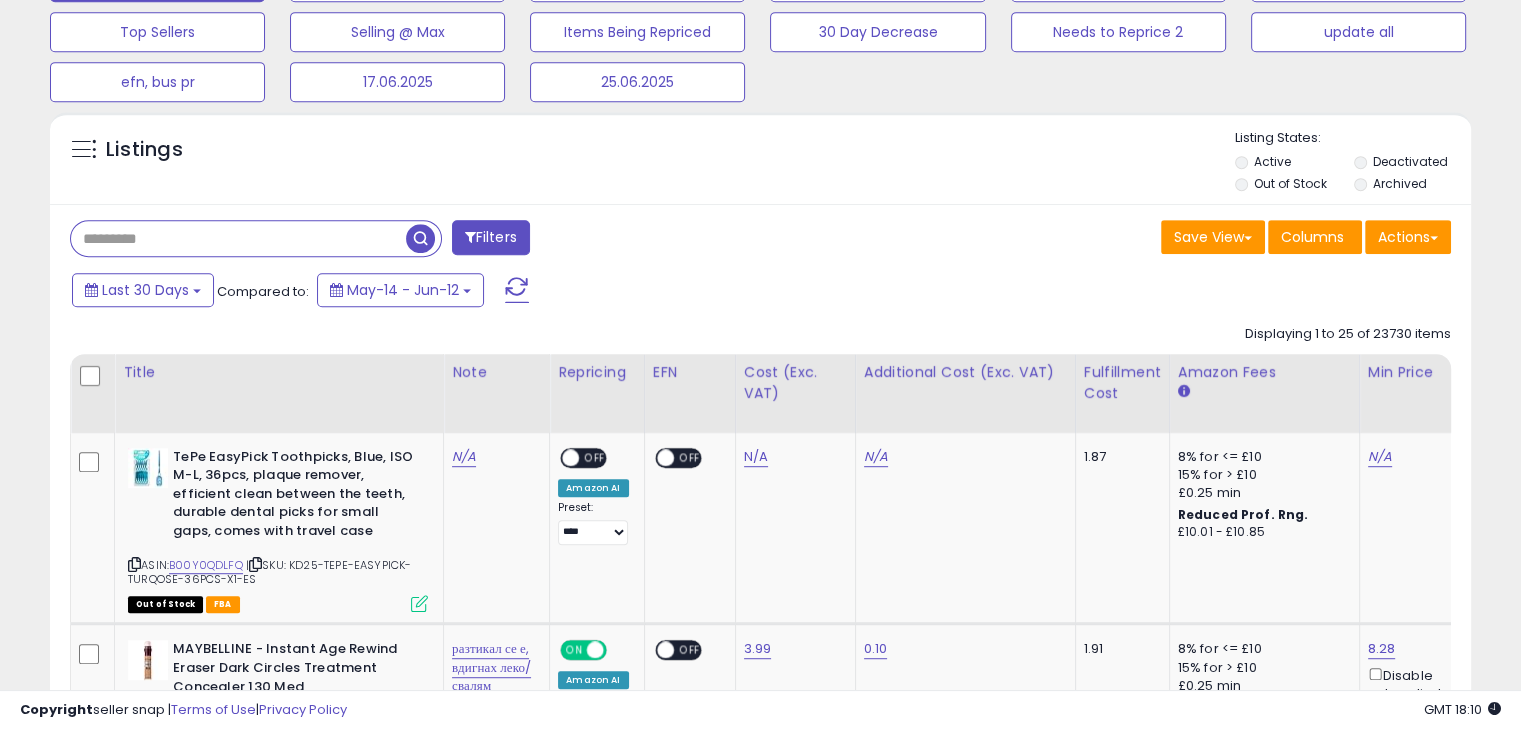 paste on "**********" 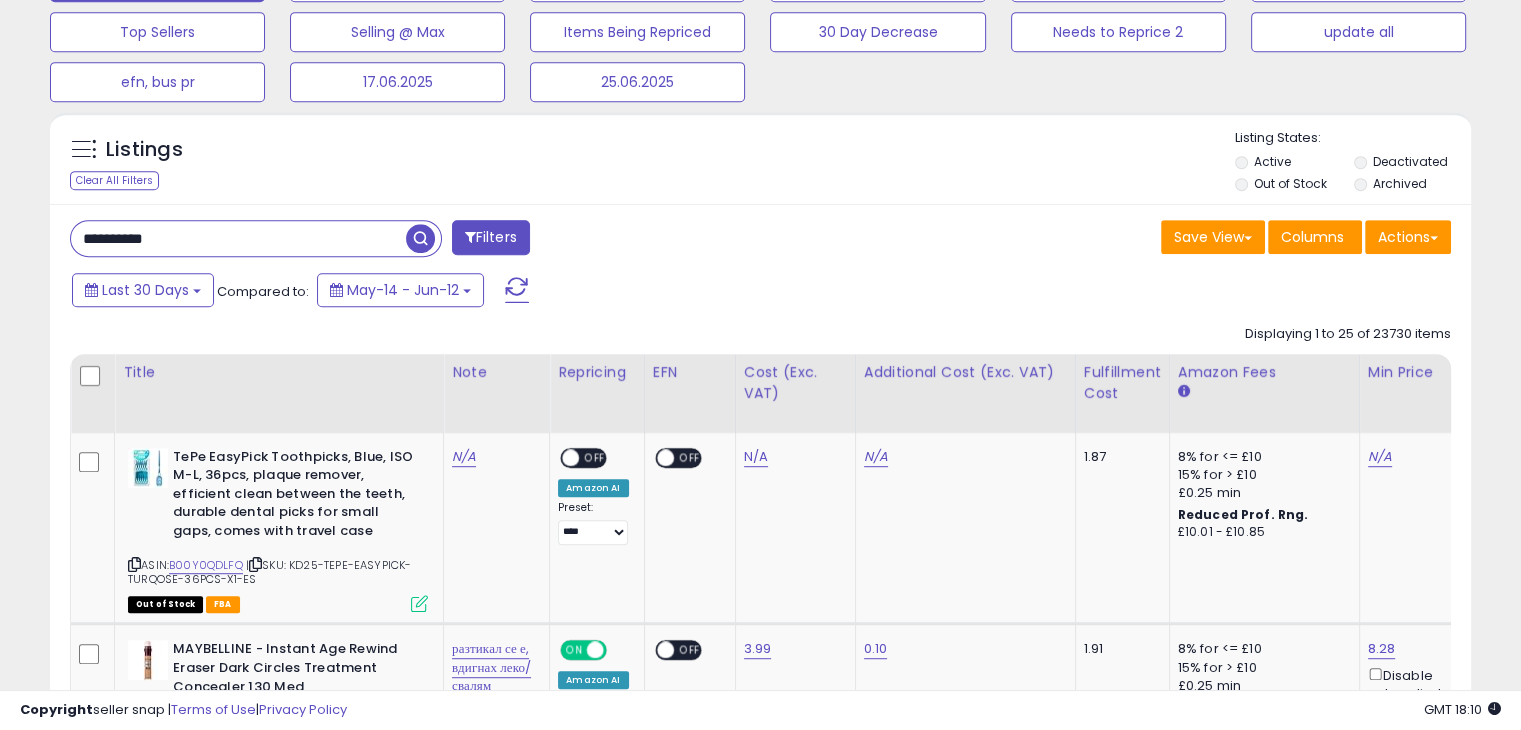 type on "**********" 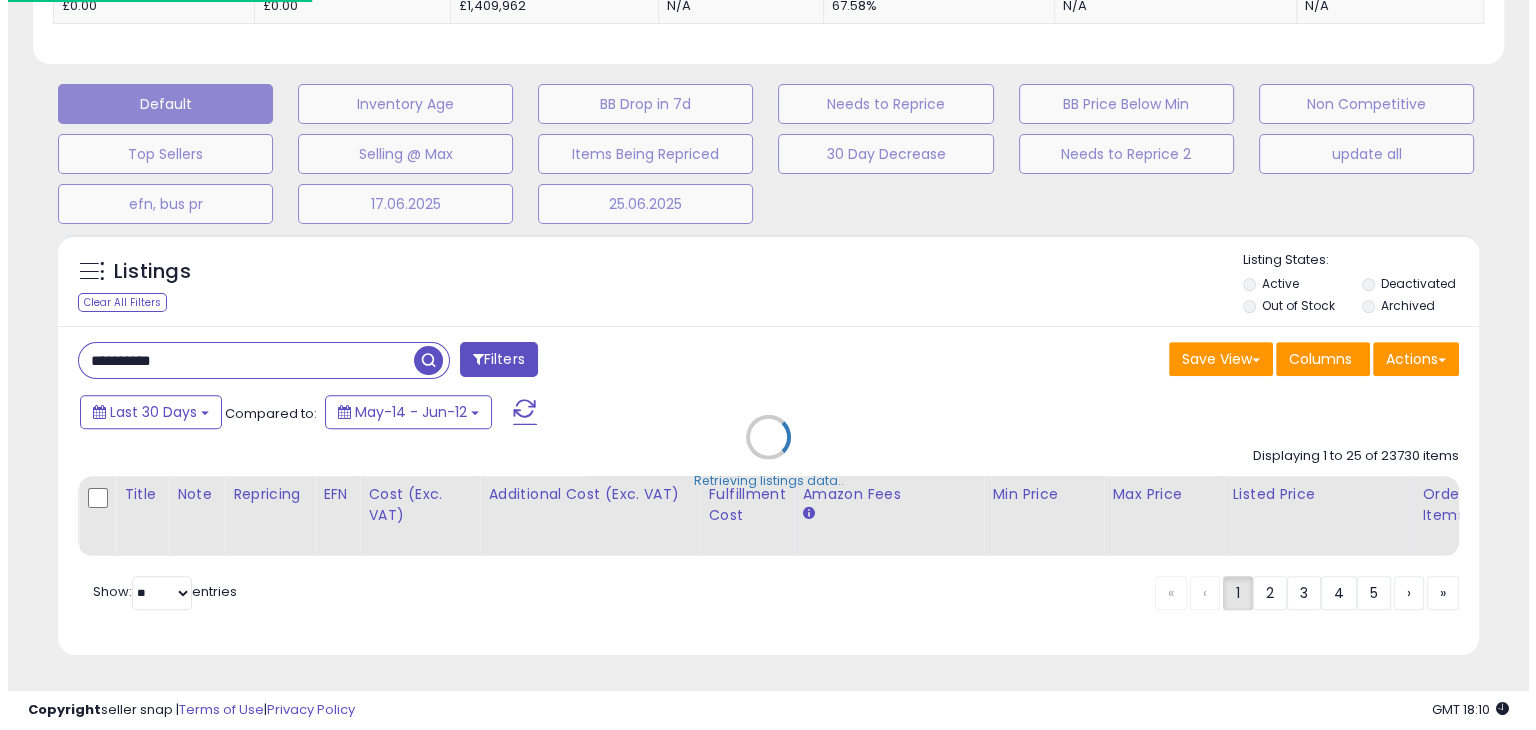 scroll, scrollTop: 890, scrollLeft: 0, axis: vertical 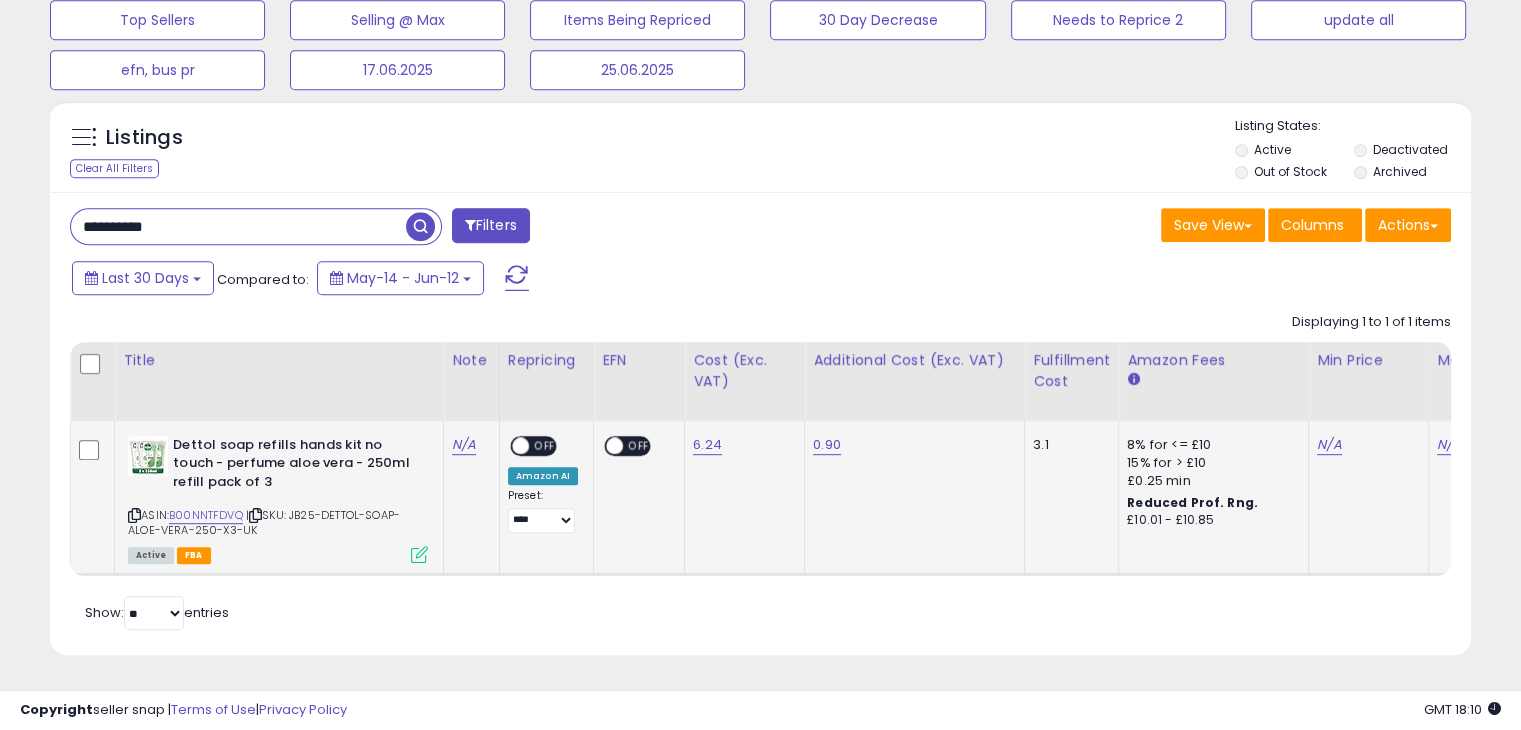 click at bounding box center [419, 554] 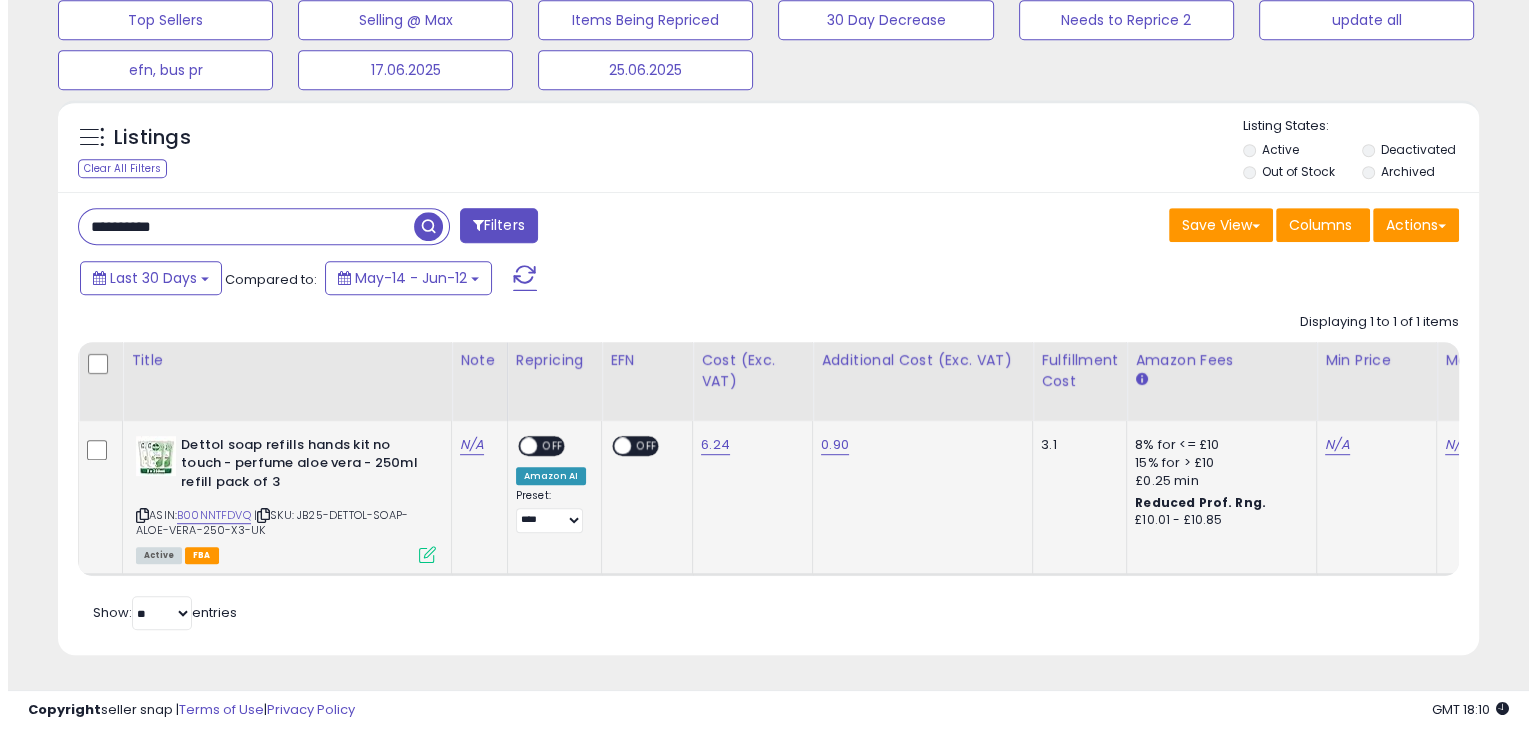 scroll, scrollTop: 999589, scrollLeft: 999168, axis: both 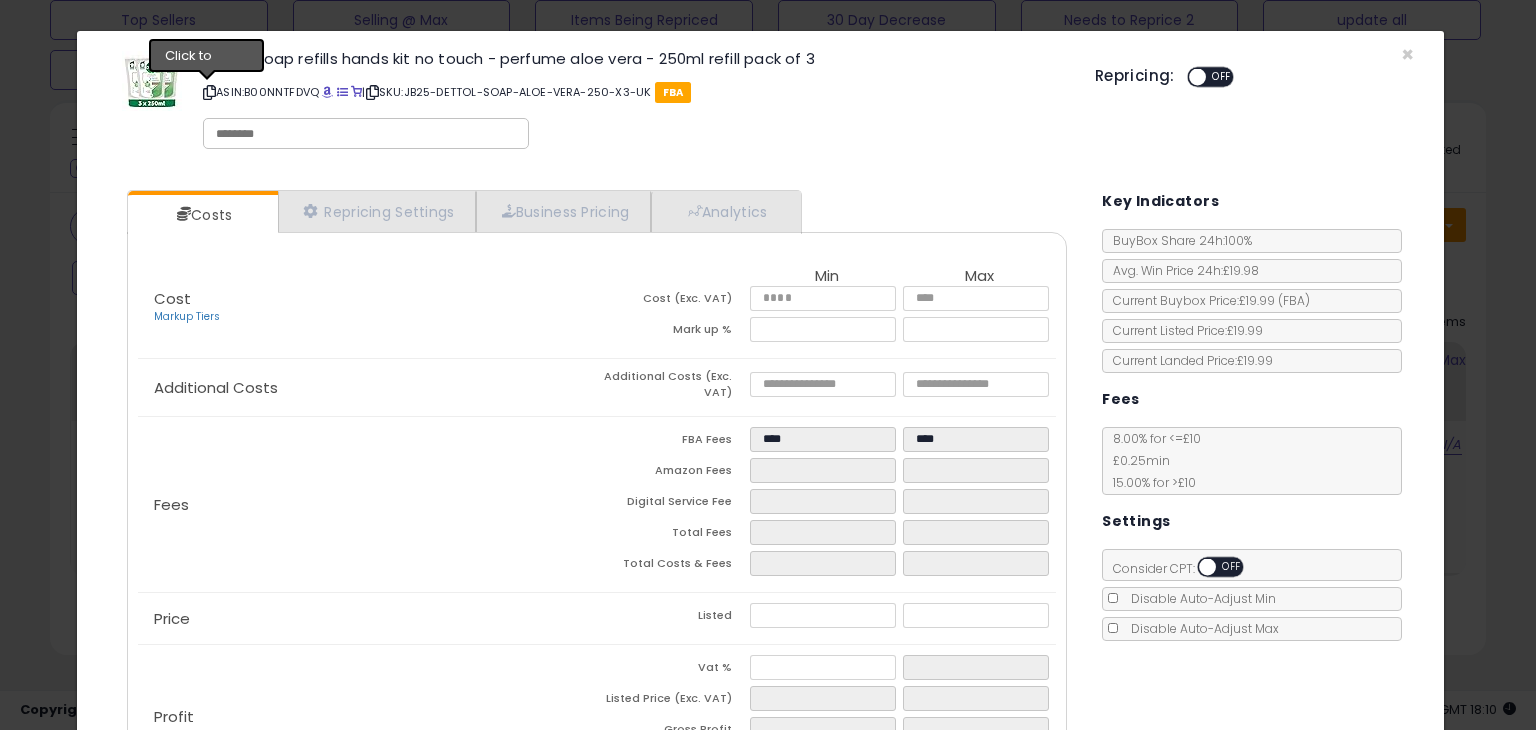 click at bounding box center [209, 92] 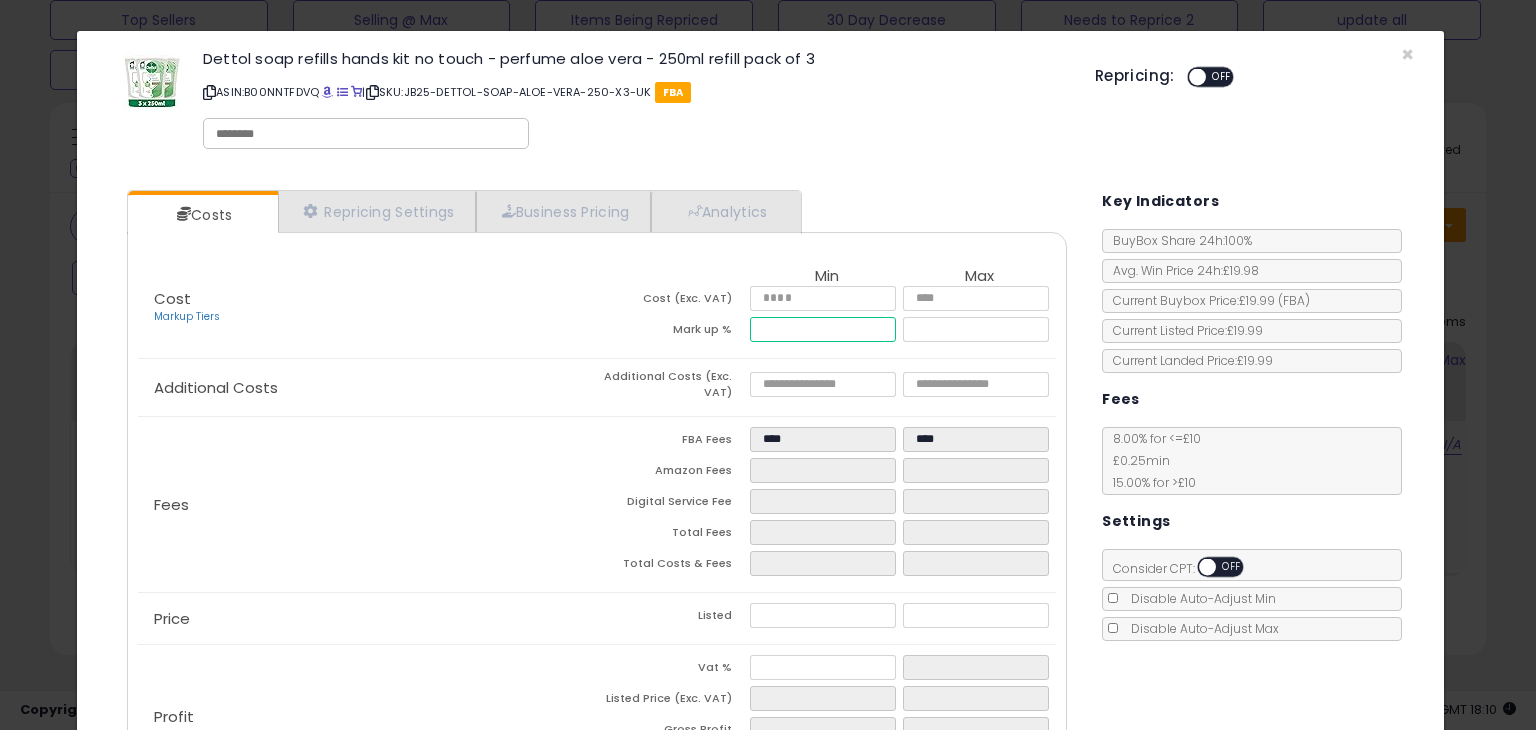 click at bounding box center [822, 329] 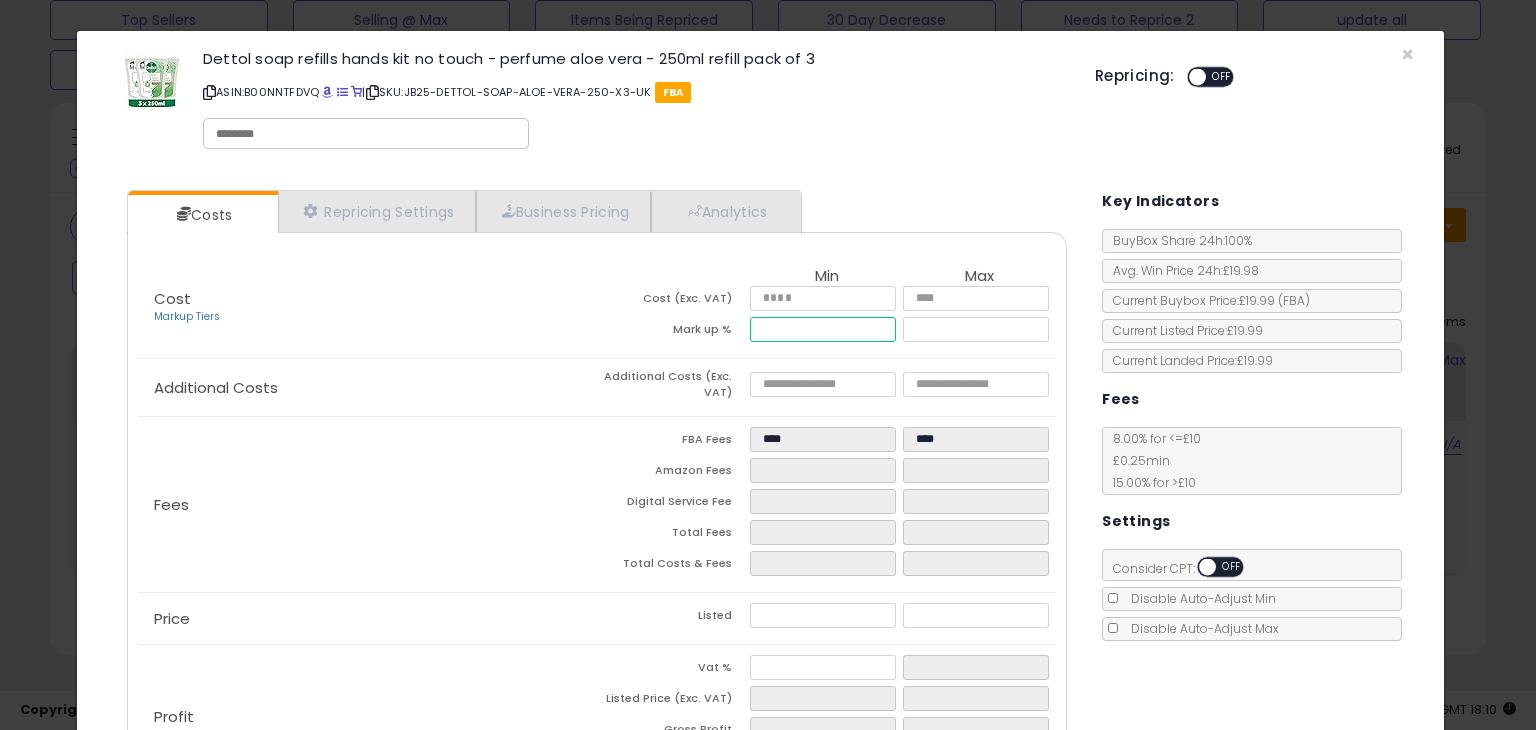 type on "**" 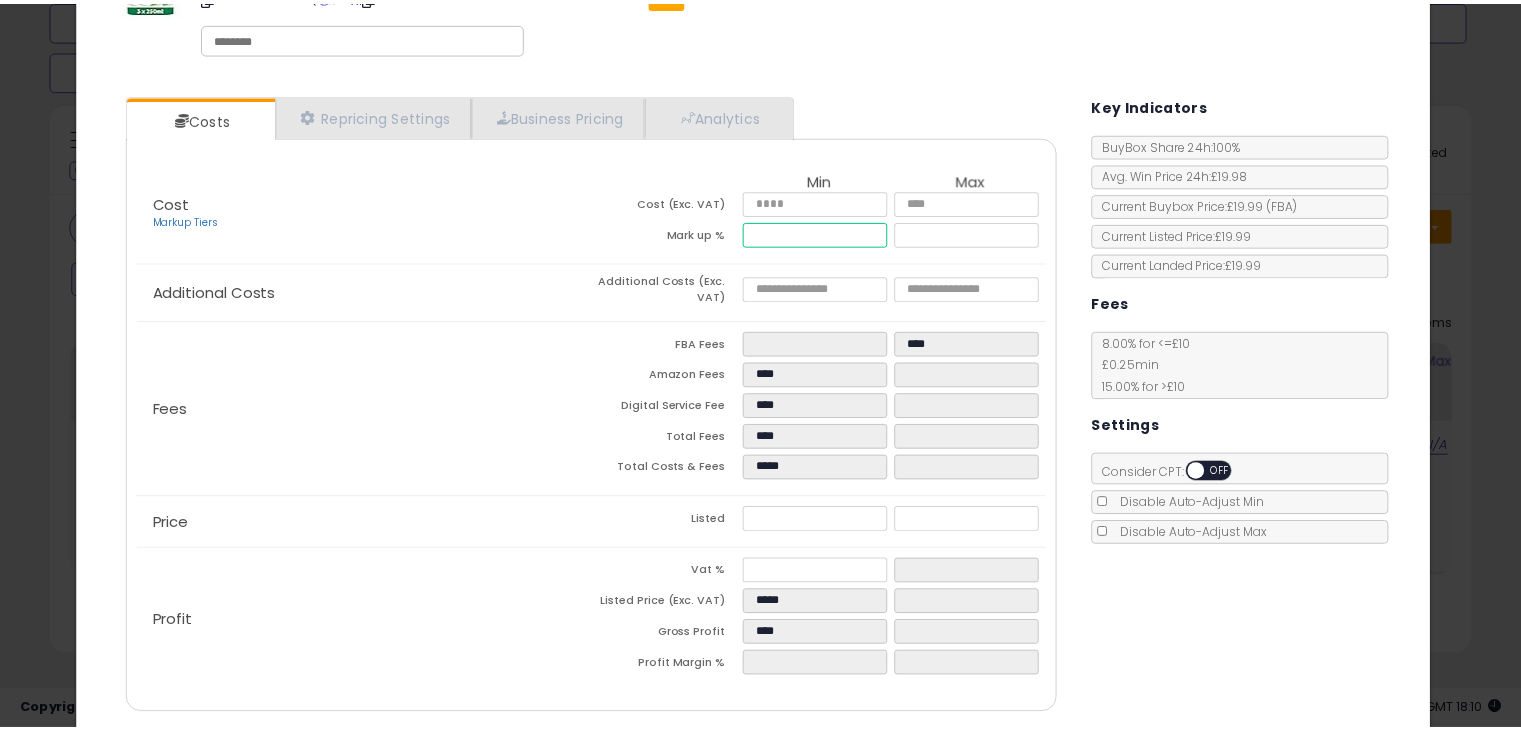 scroll, scrollTop: 163, scrollLeft: 0, axis: vertical 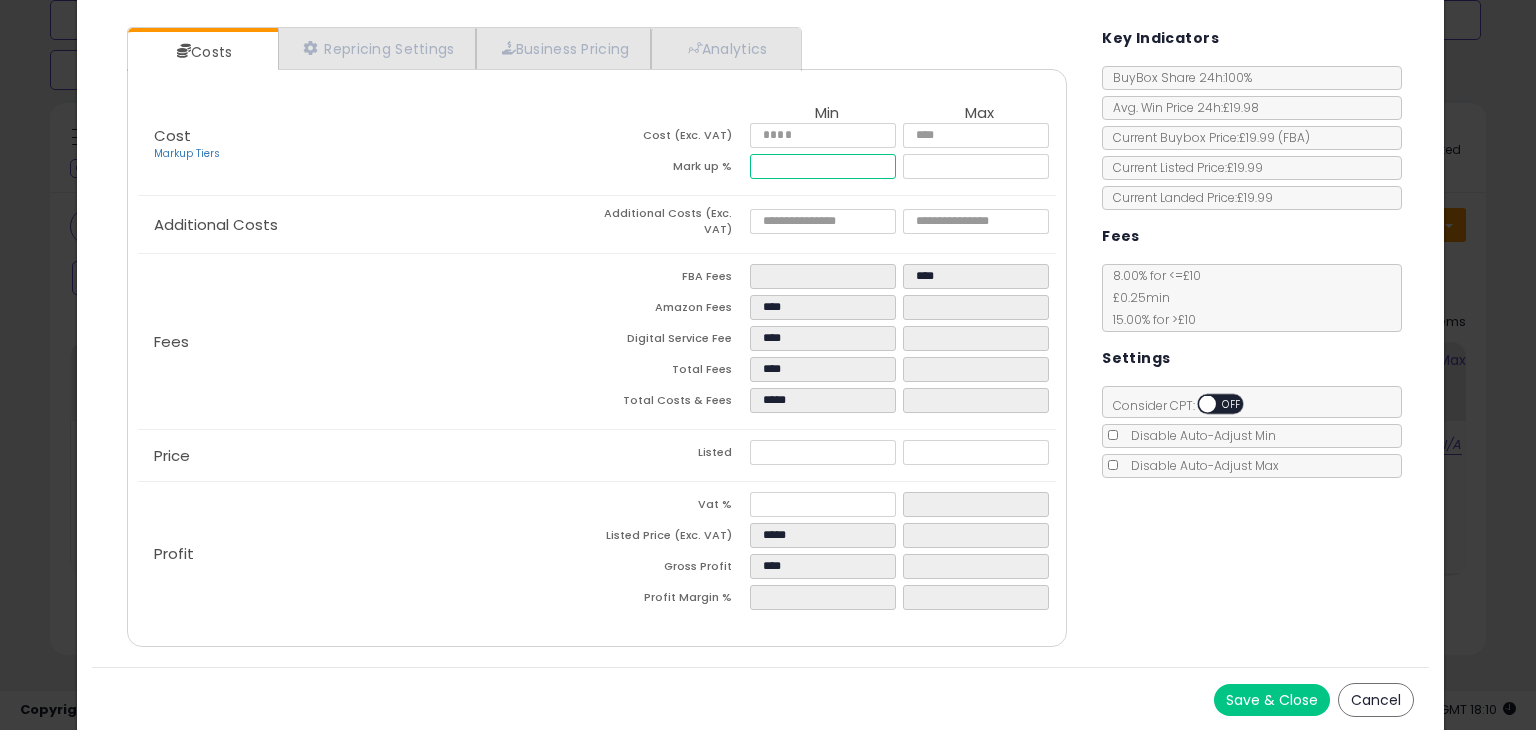 type on "****" 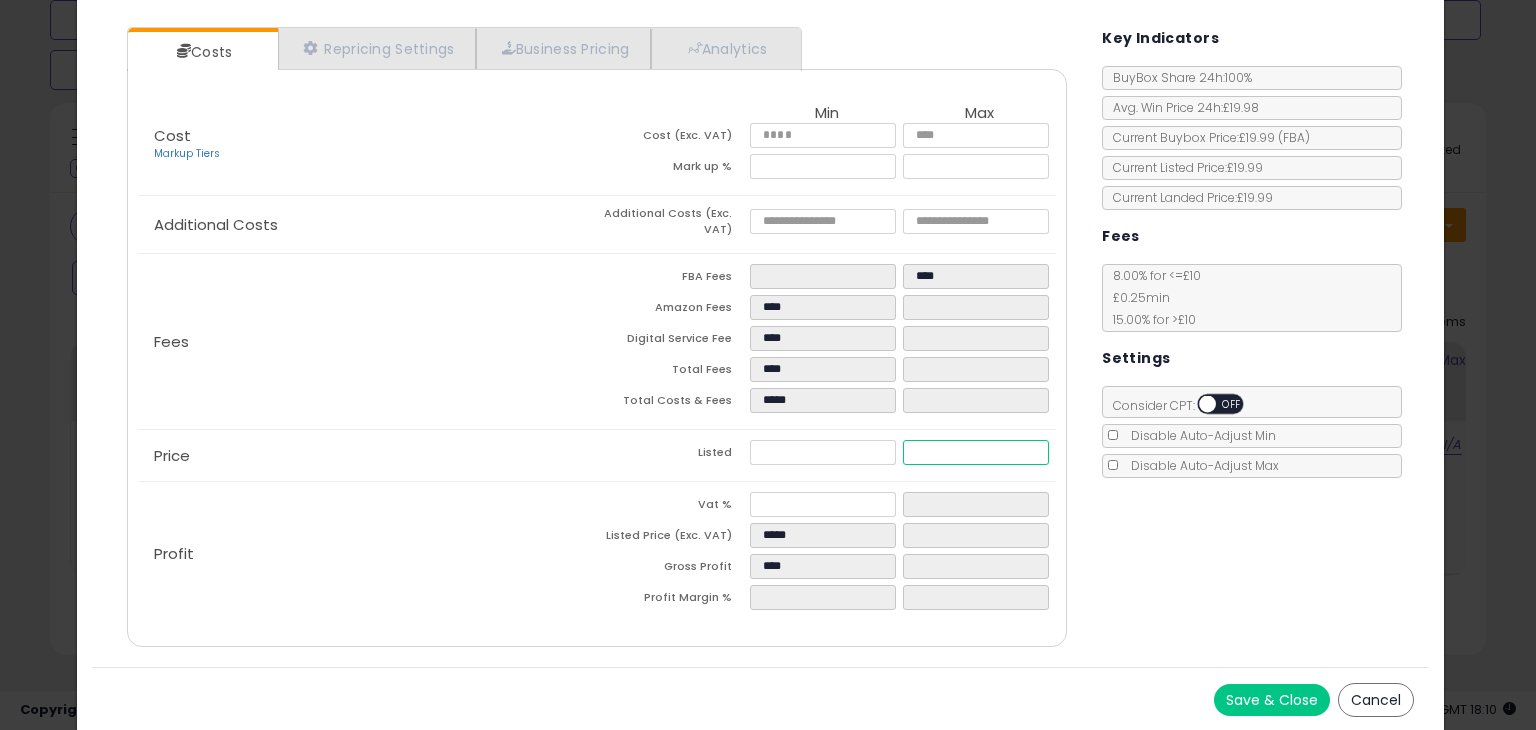 click at bounding box center [975, 452] 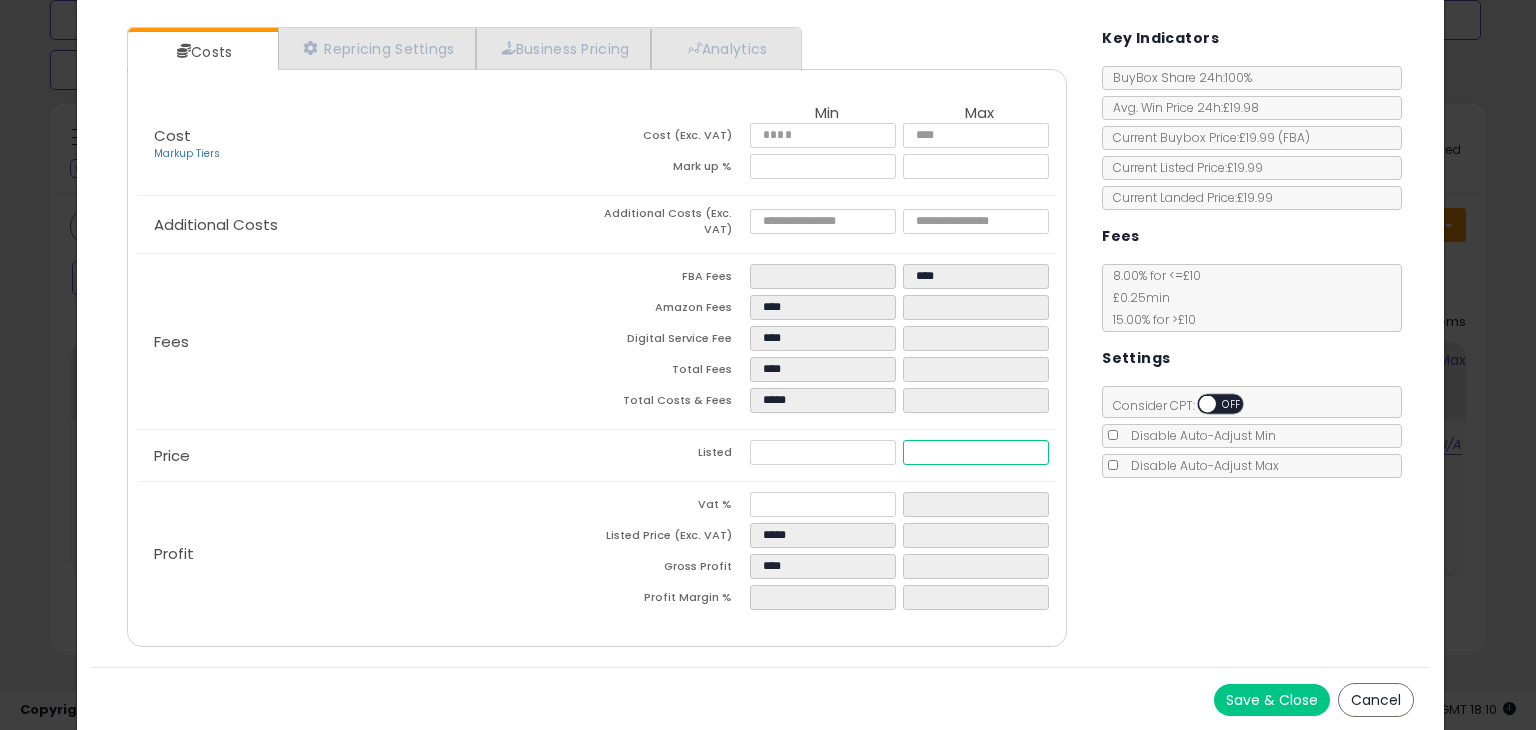 type on "****" 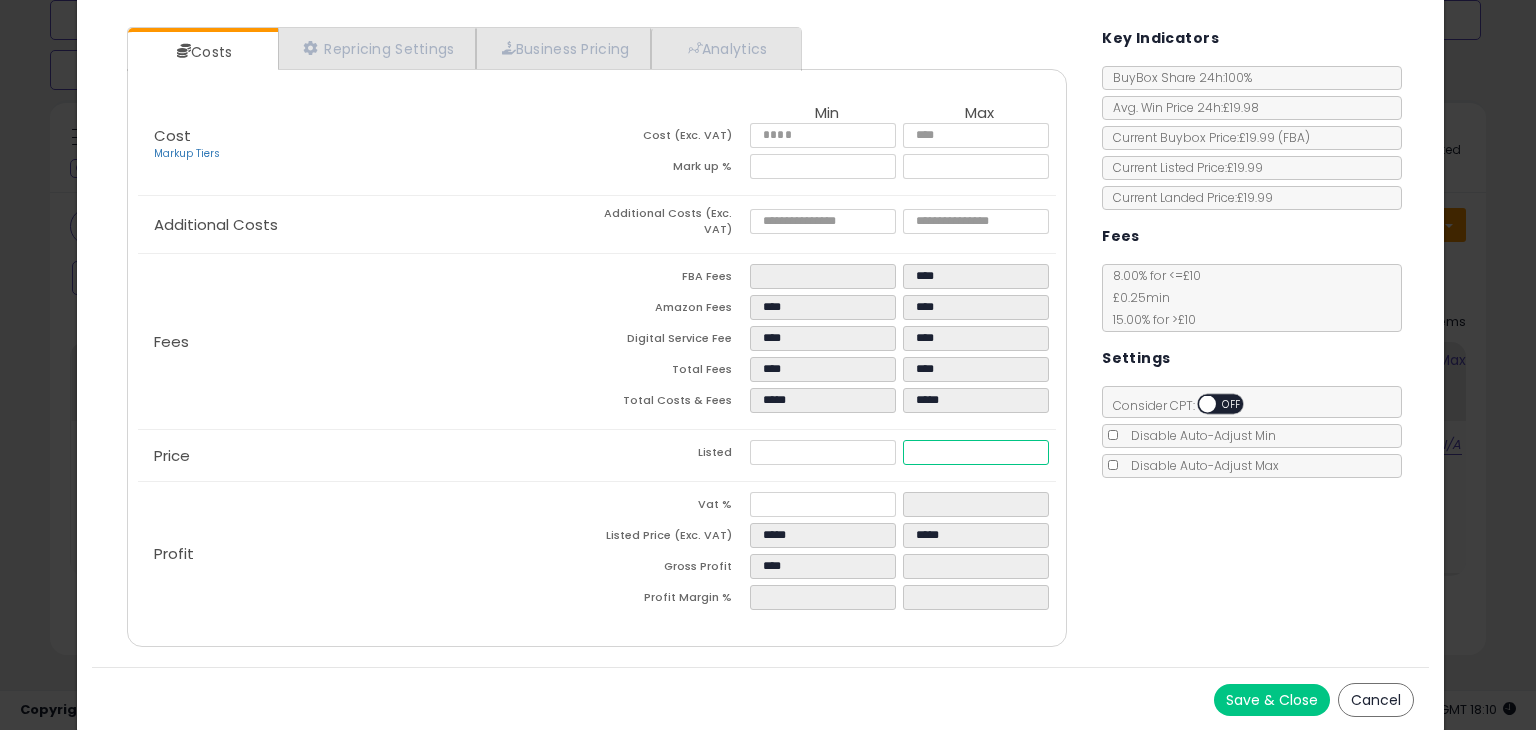 type on "****" 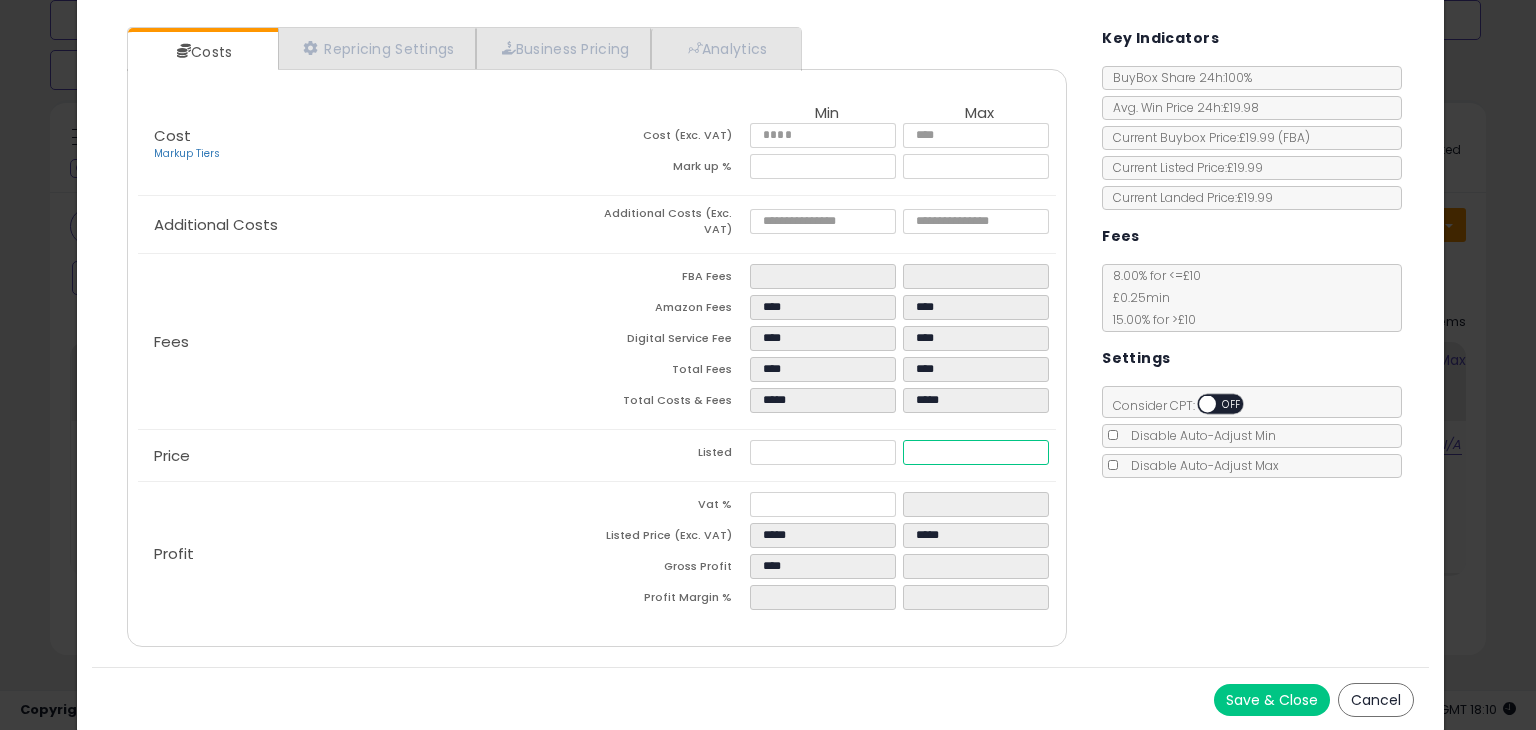 type on "****" 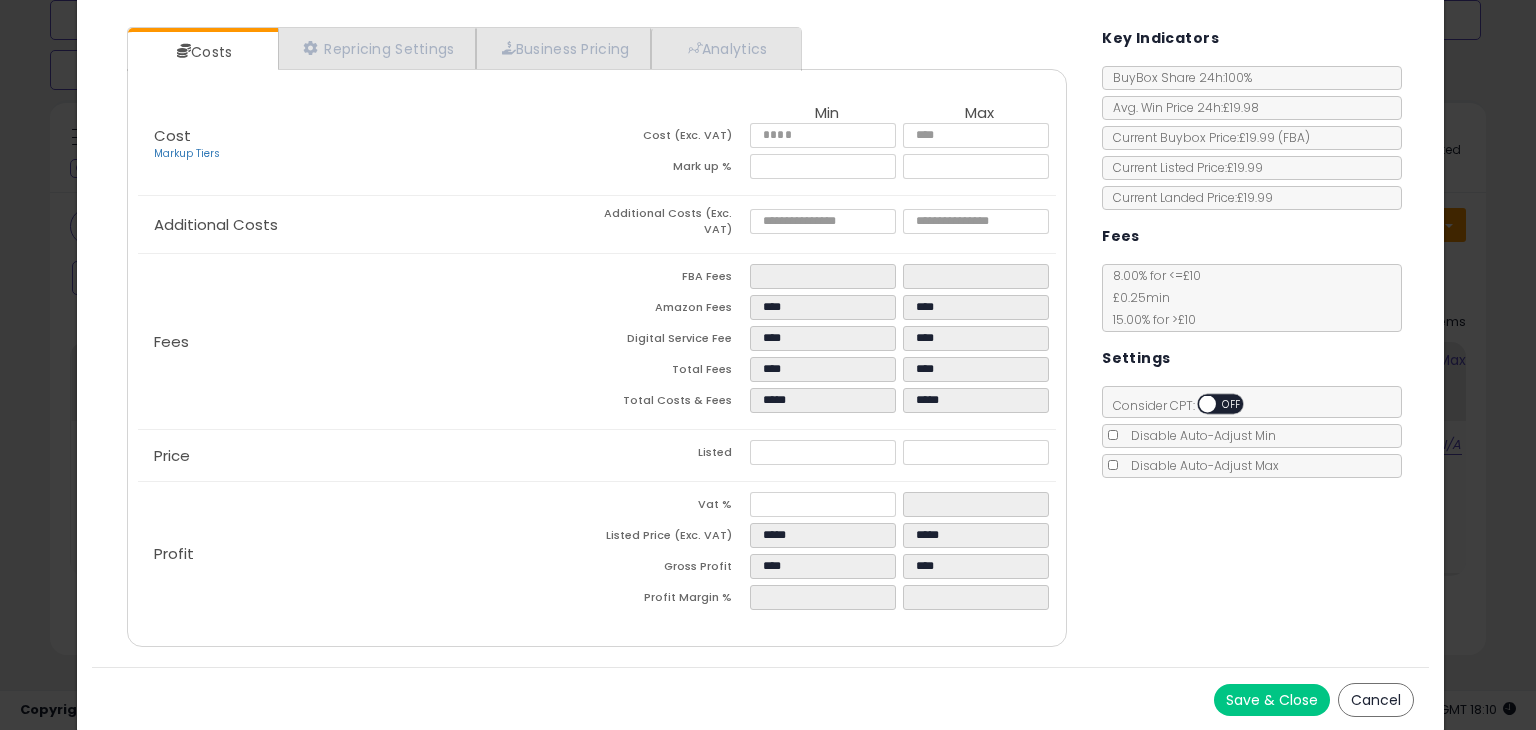 click on "Costs
Repricing Settings
Business Pricing
Analytics
Cost" at bounding box center (760, 339) 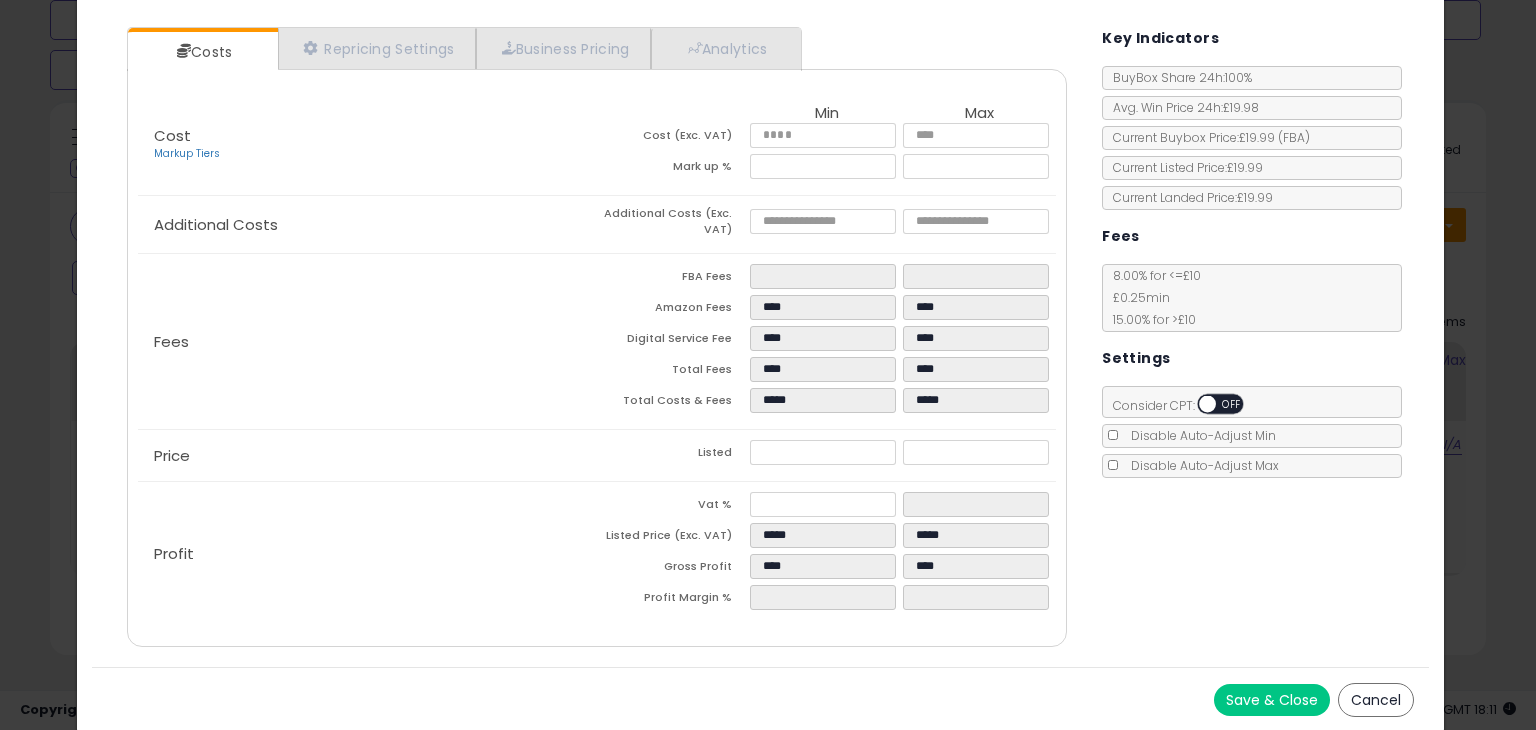click on "× Close
Dettol soap refills hands kit no touch - perfume aloe vera - 250ml refill pack of 3
ASIN:  B00NNTFDVQ
|
SKU:  JB25-DETTOL-SOAP-ALOE-VERA-250-X3-UK
FBA
Repricing:
ON   OFF" 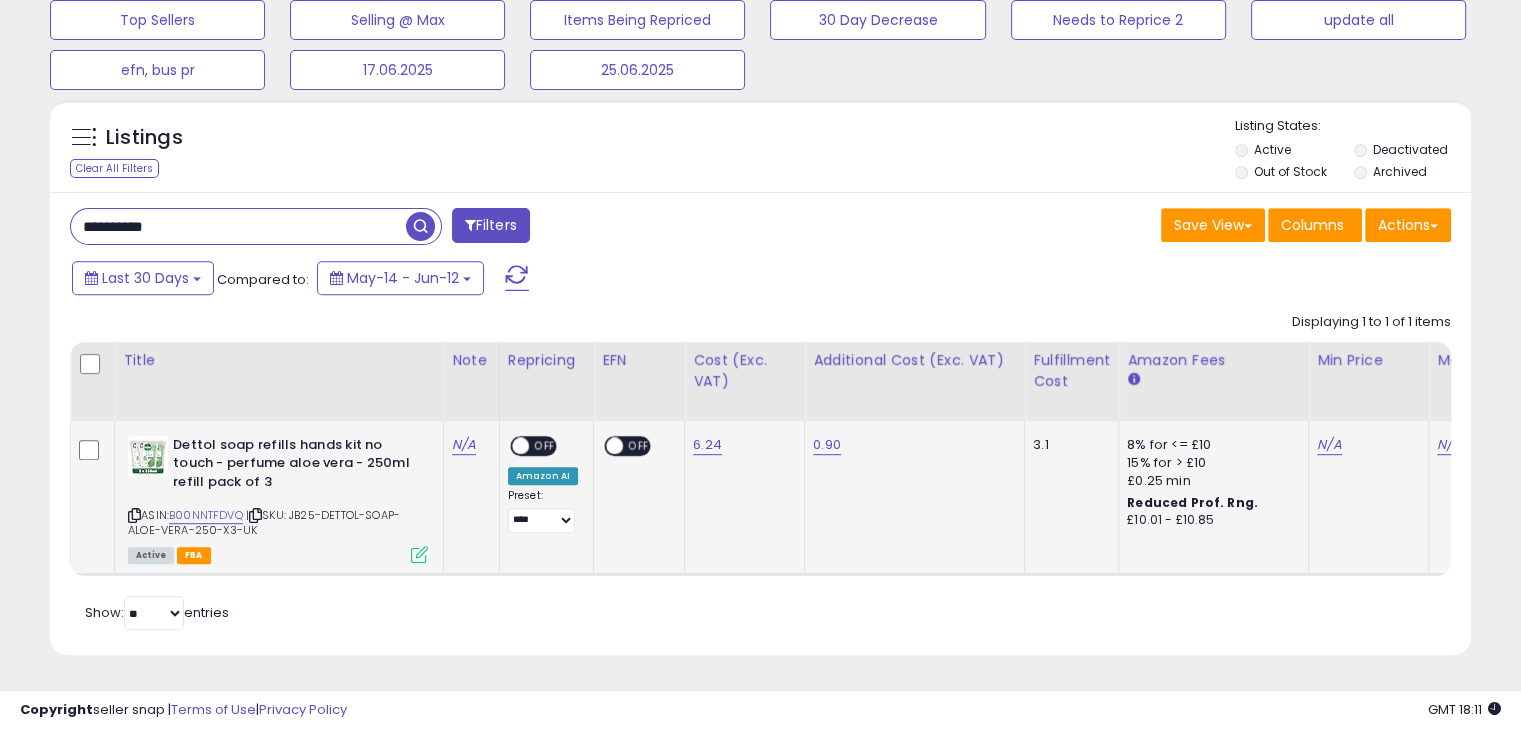 scroll 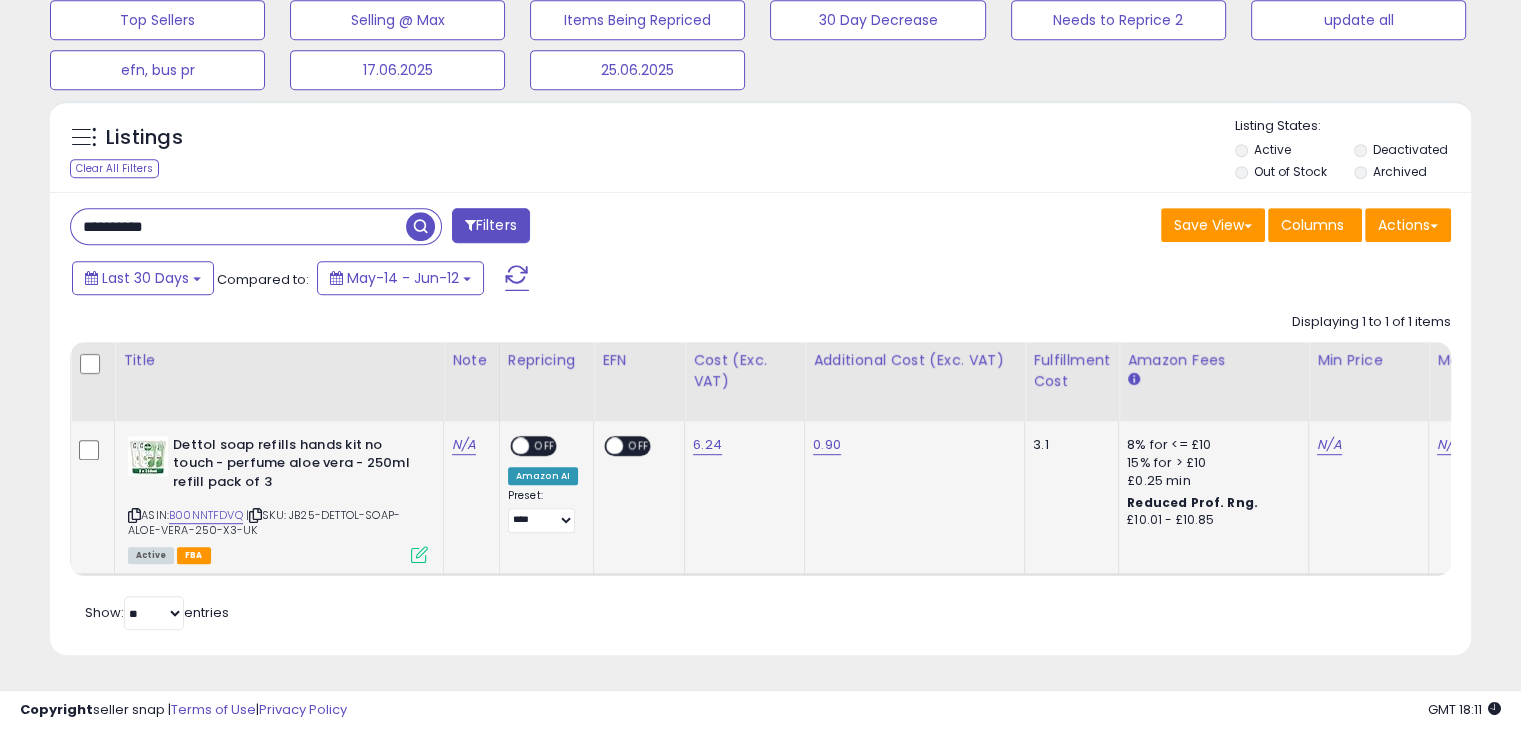 click at bounding box center (419, 554) 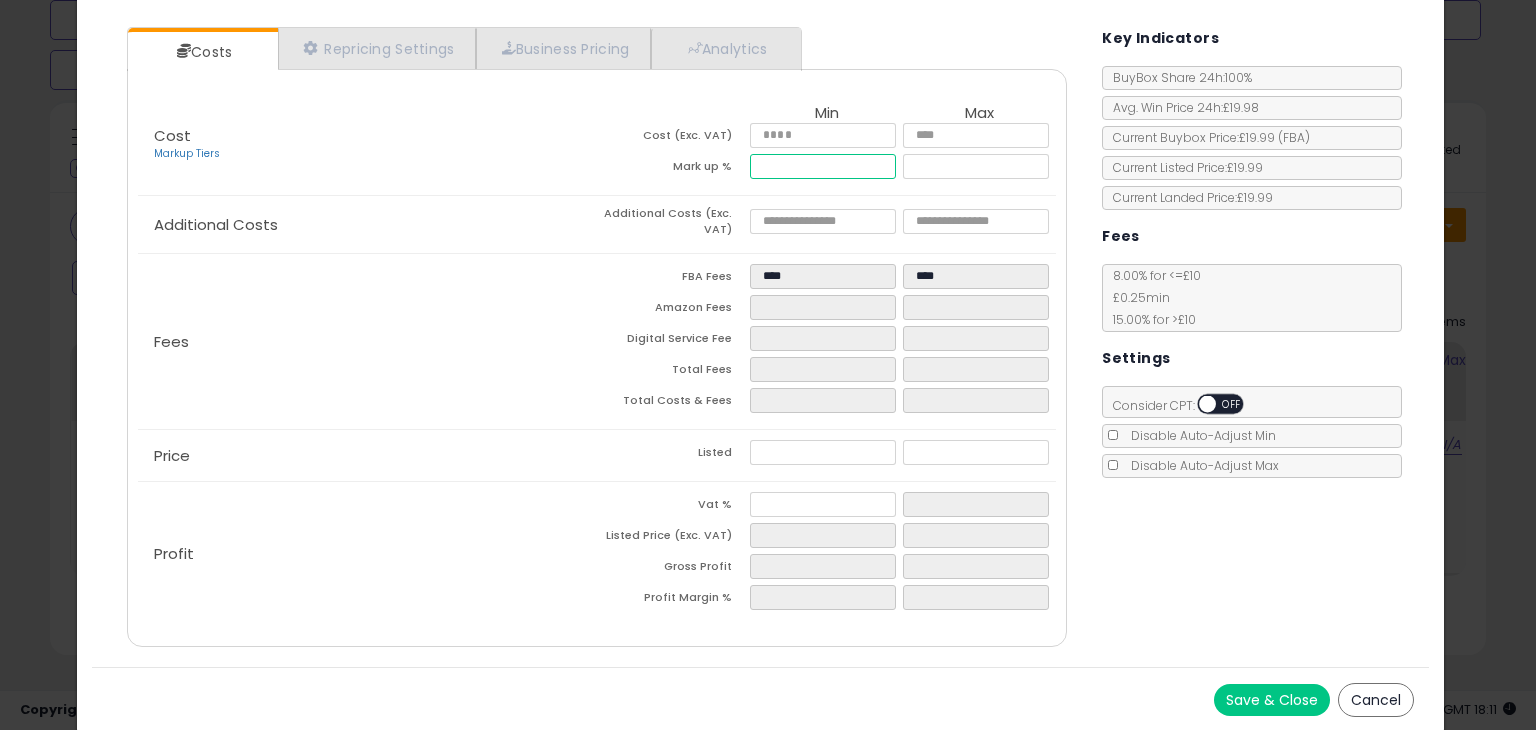 click at bounding box center (822, 166) 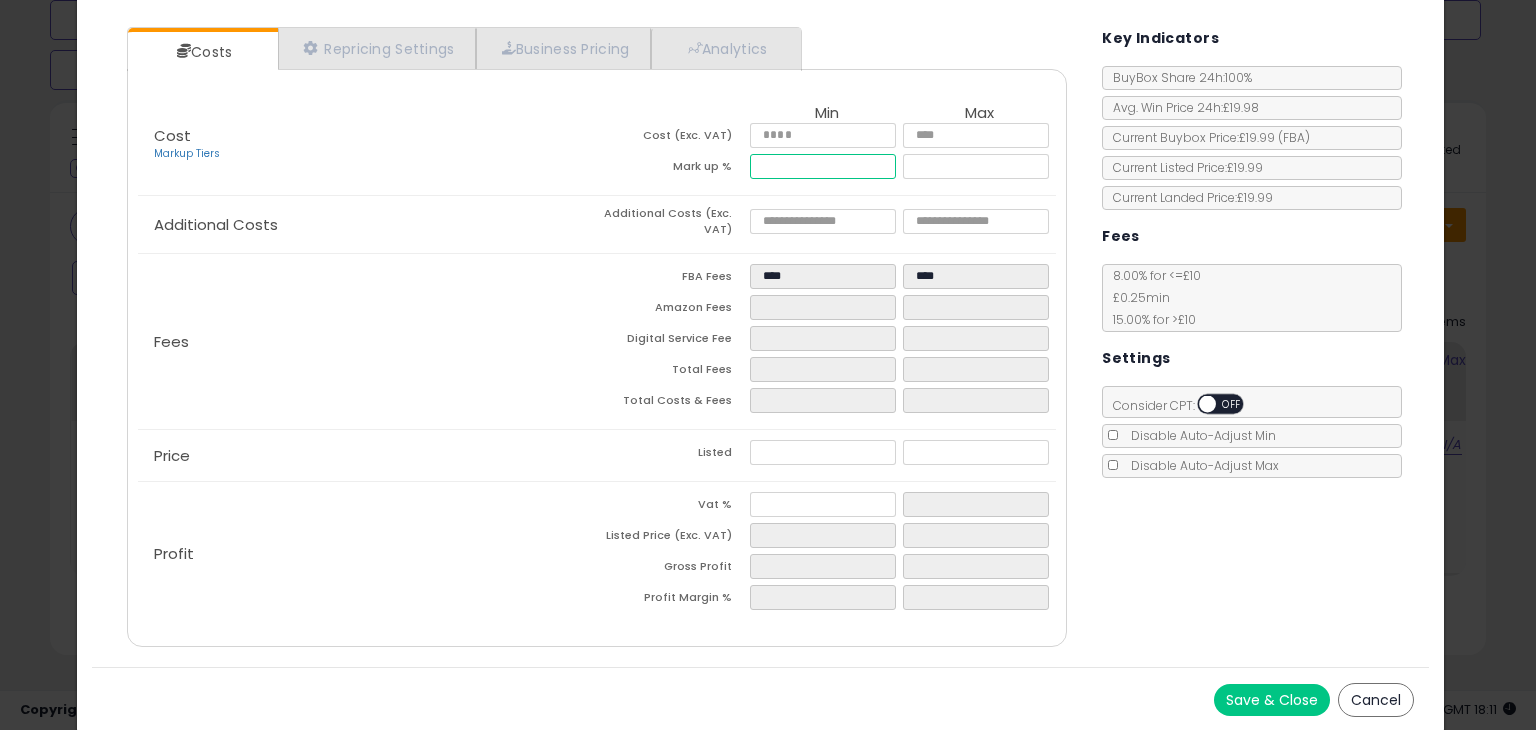 type on "**" 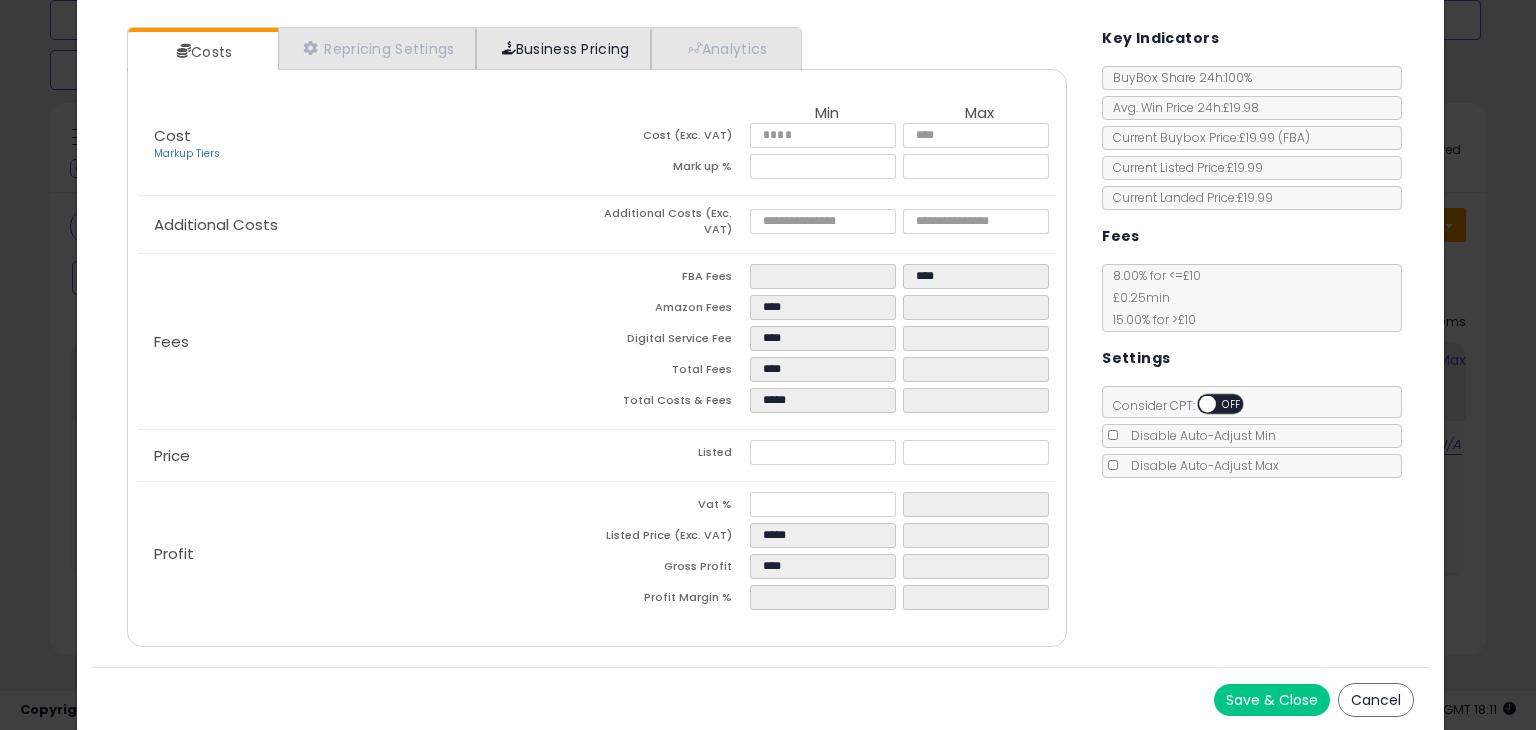 type on "*****" 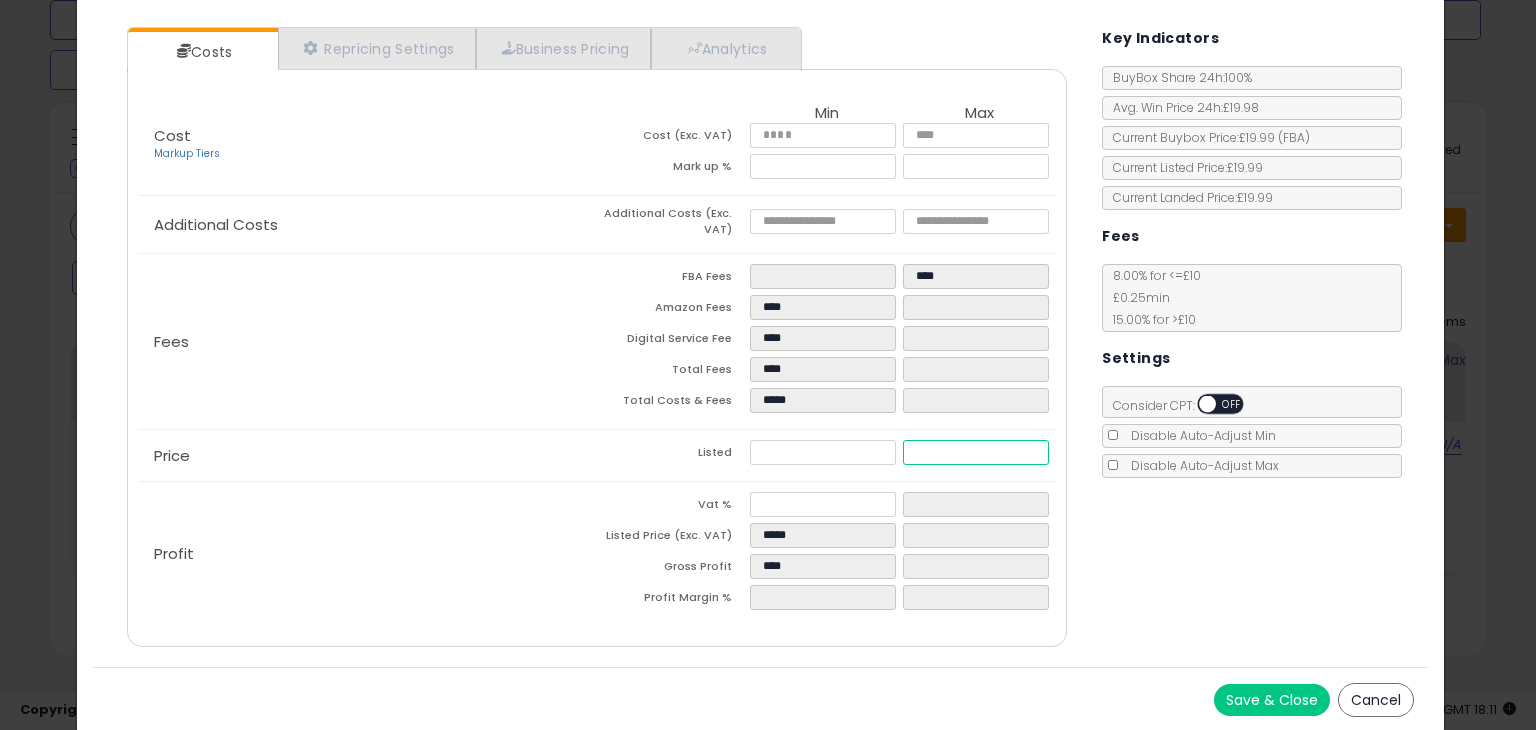 click at bounding box center (975, 452) 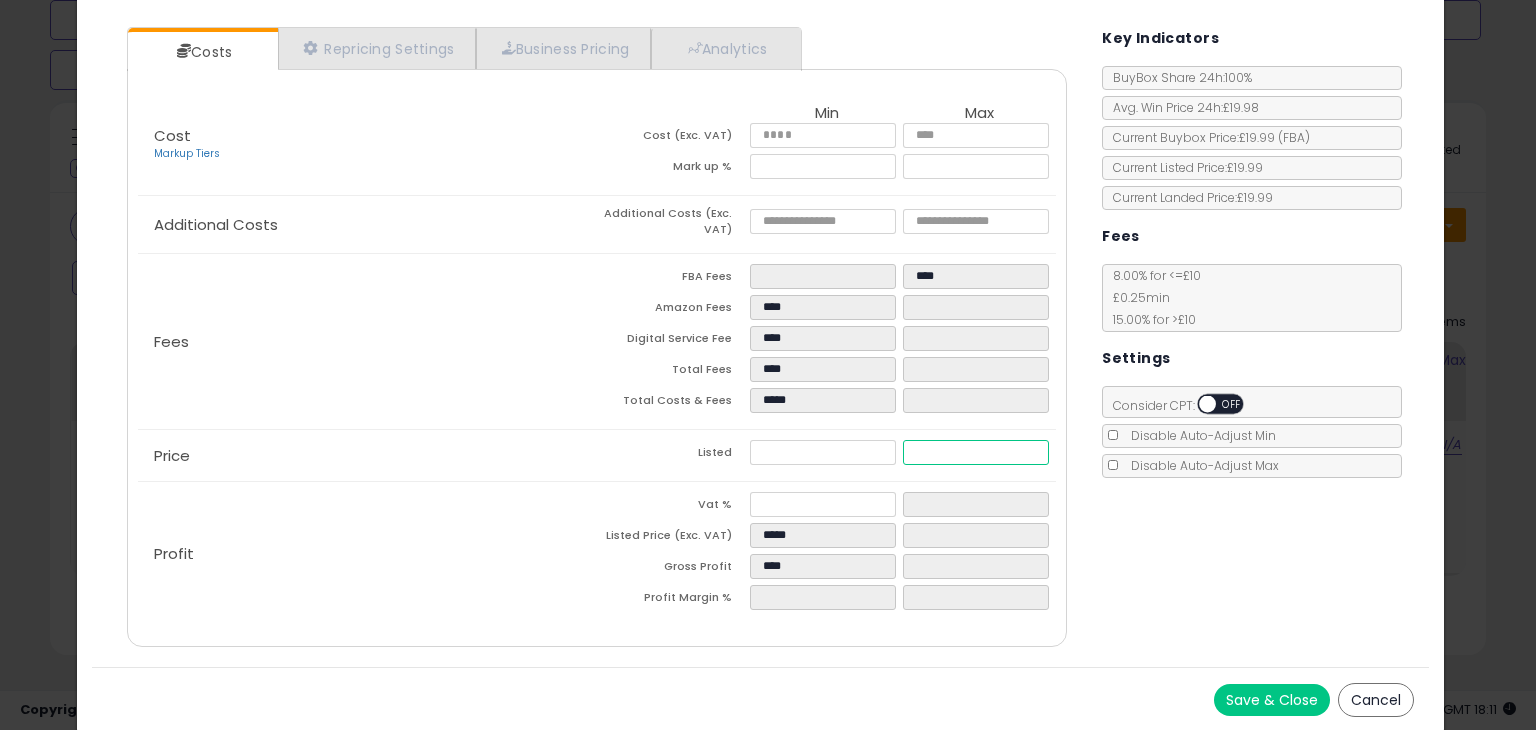 type on "****" 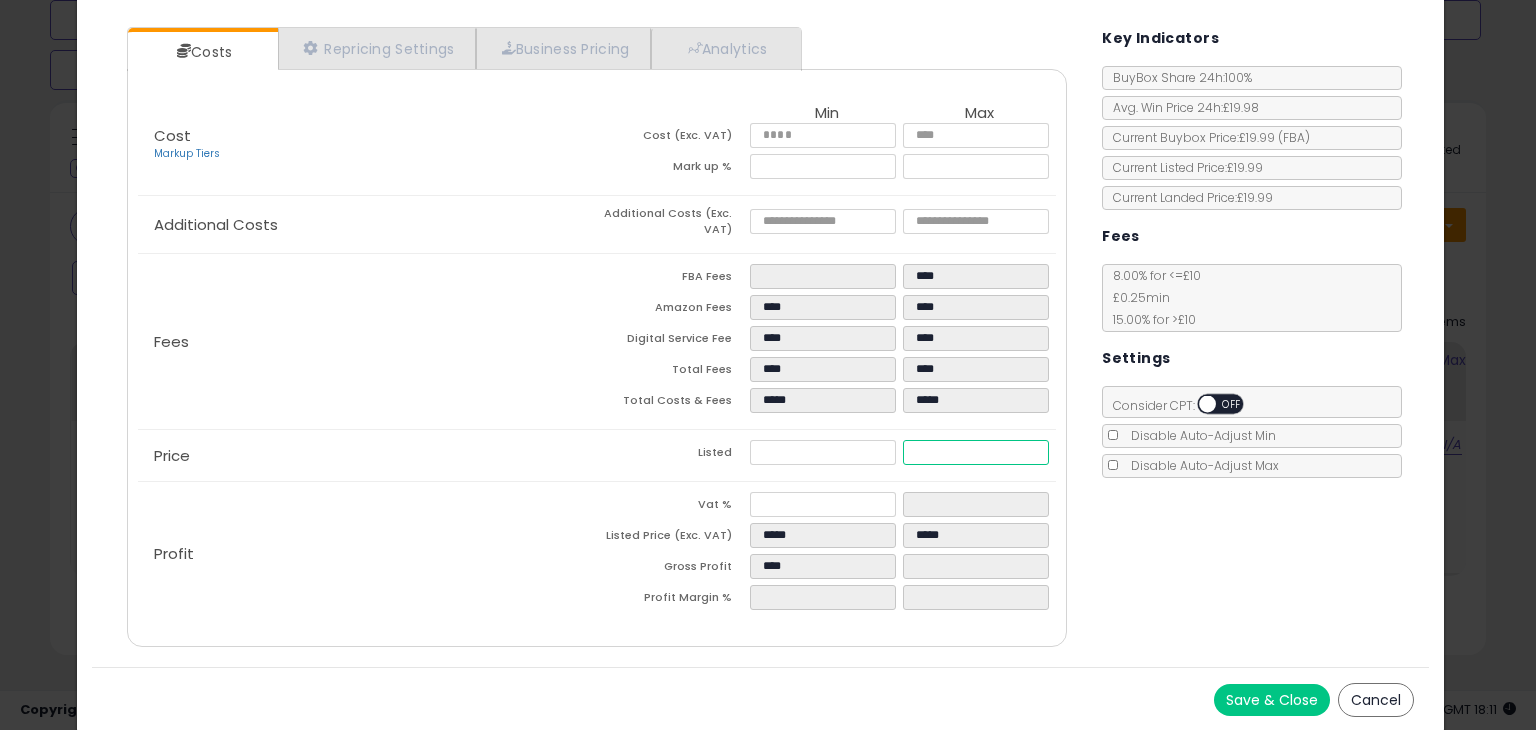 type on "****" 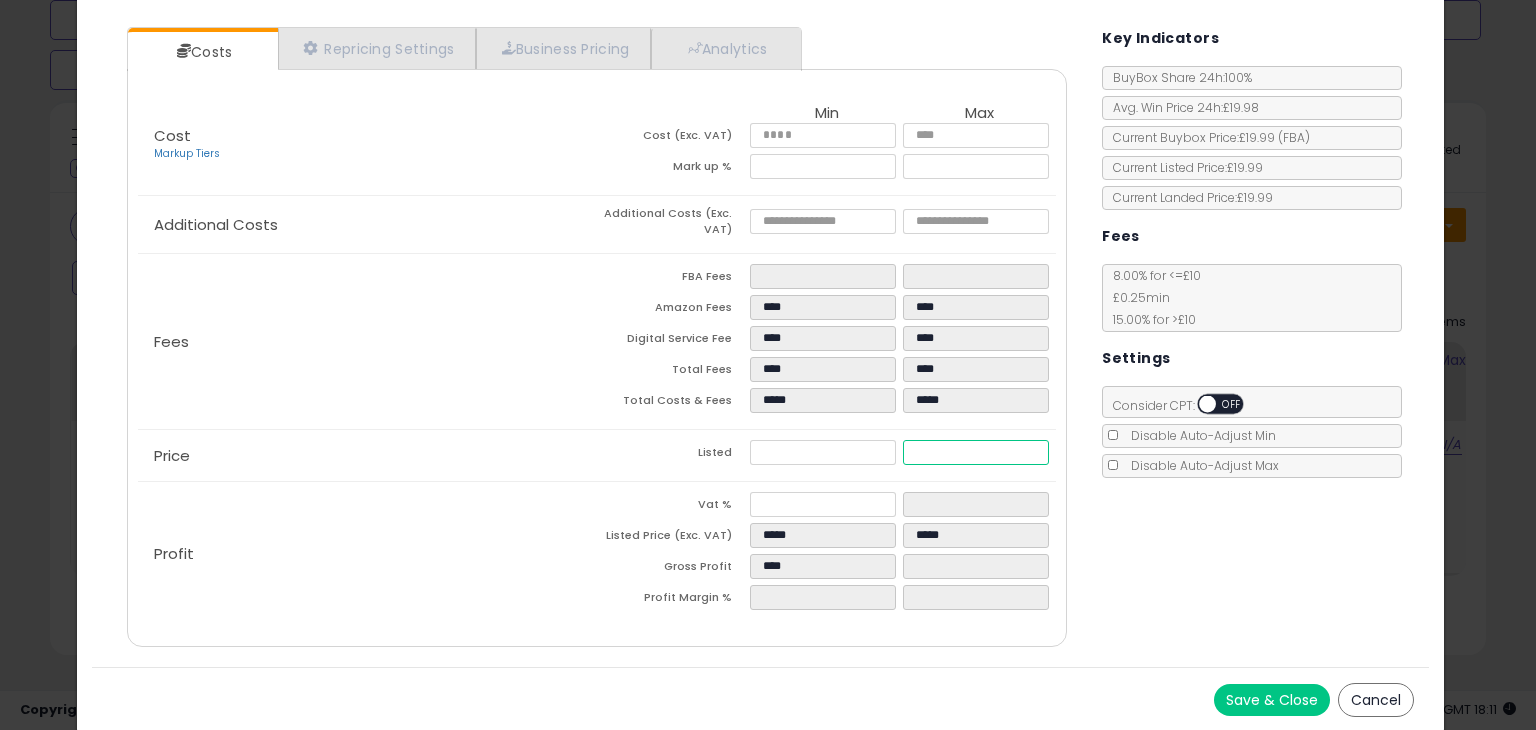 type on "****" 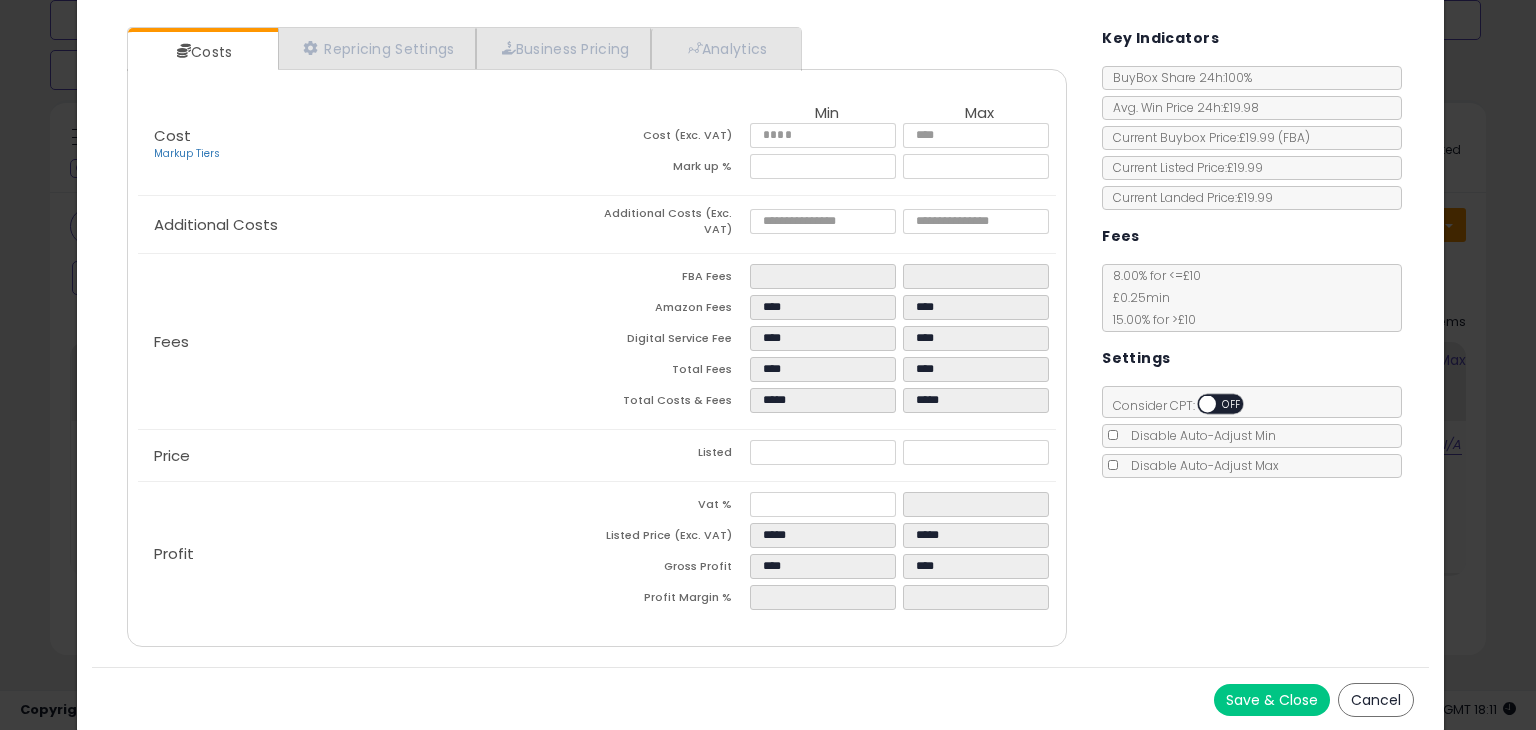 click on "Costs
Repricing Settings
Business Pricing
Analytics
Cost" at bounding box center [760, 339] 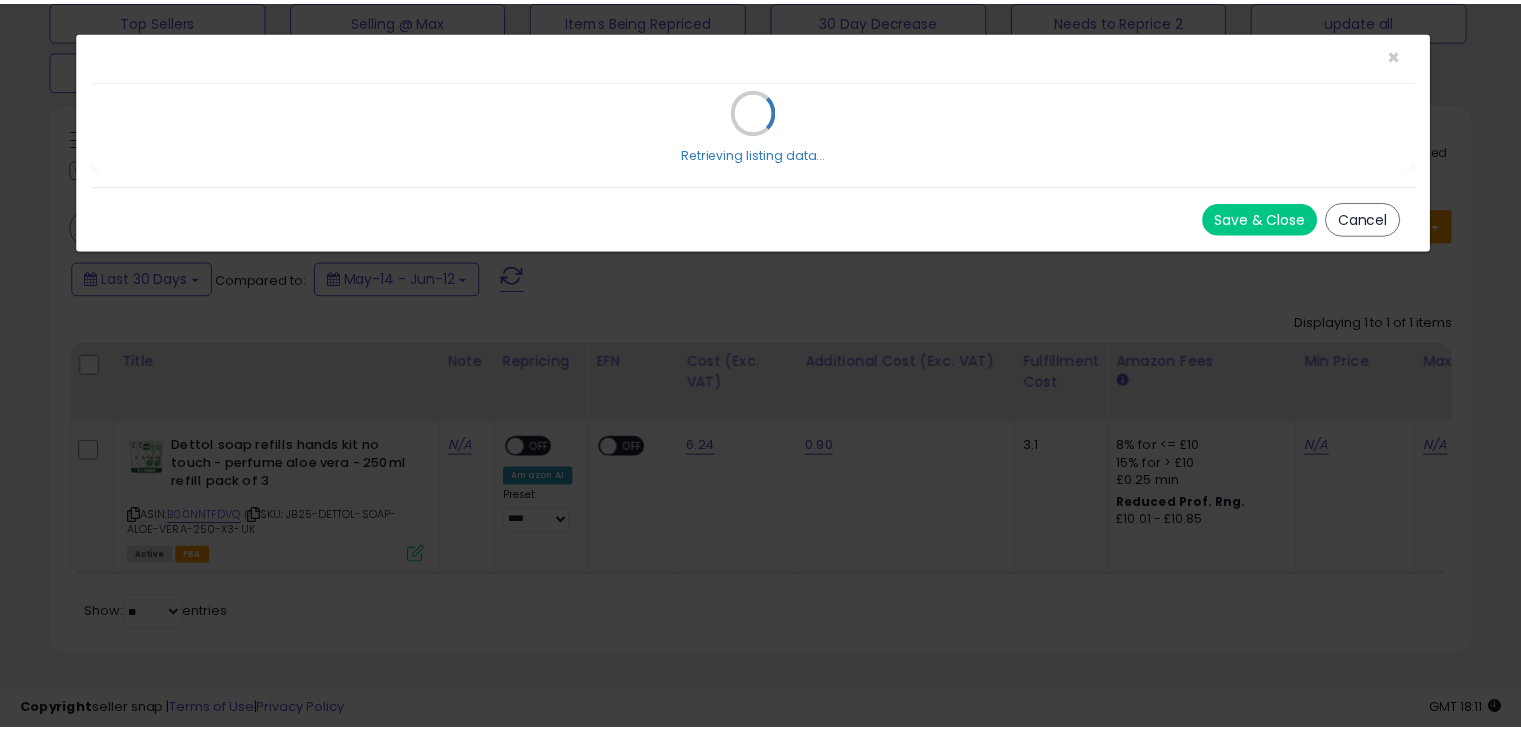 scroll, scrollTop: 0, scrollLeft: 0, axis: both 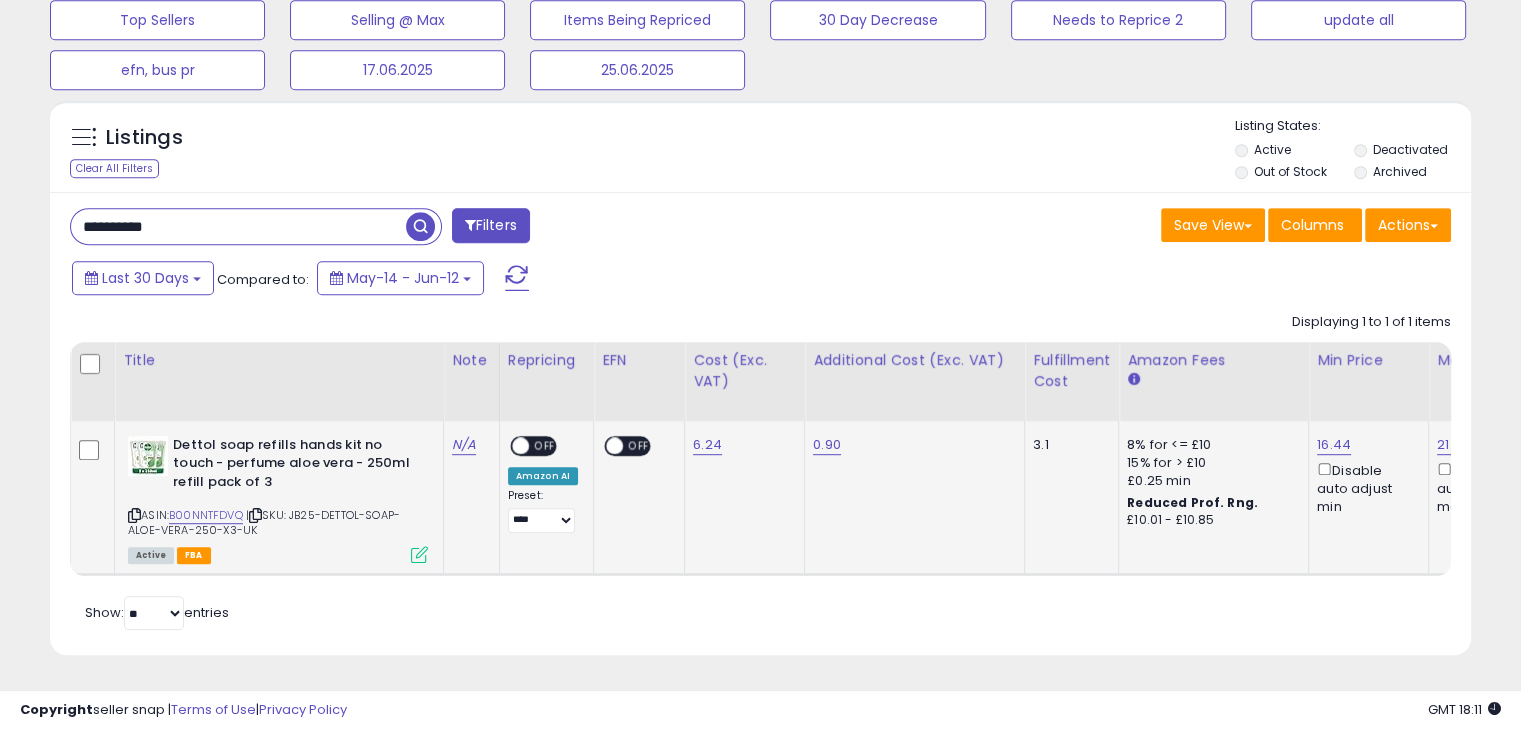 click at bounding box center (134, 515) 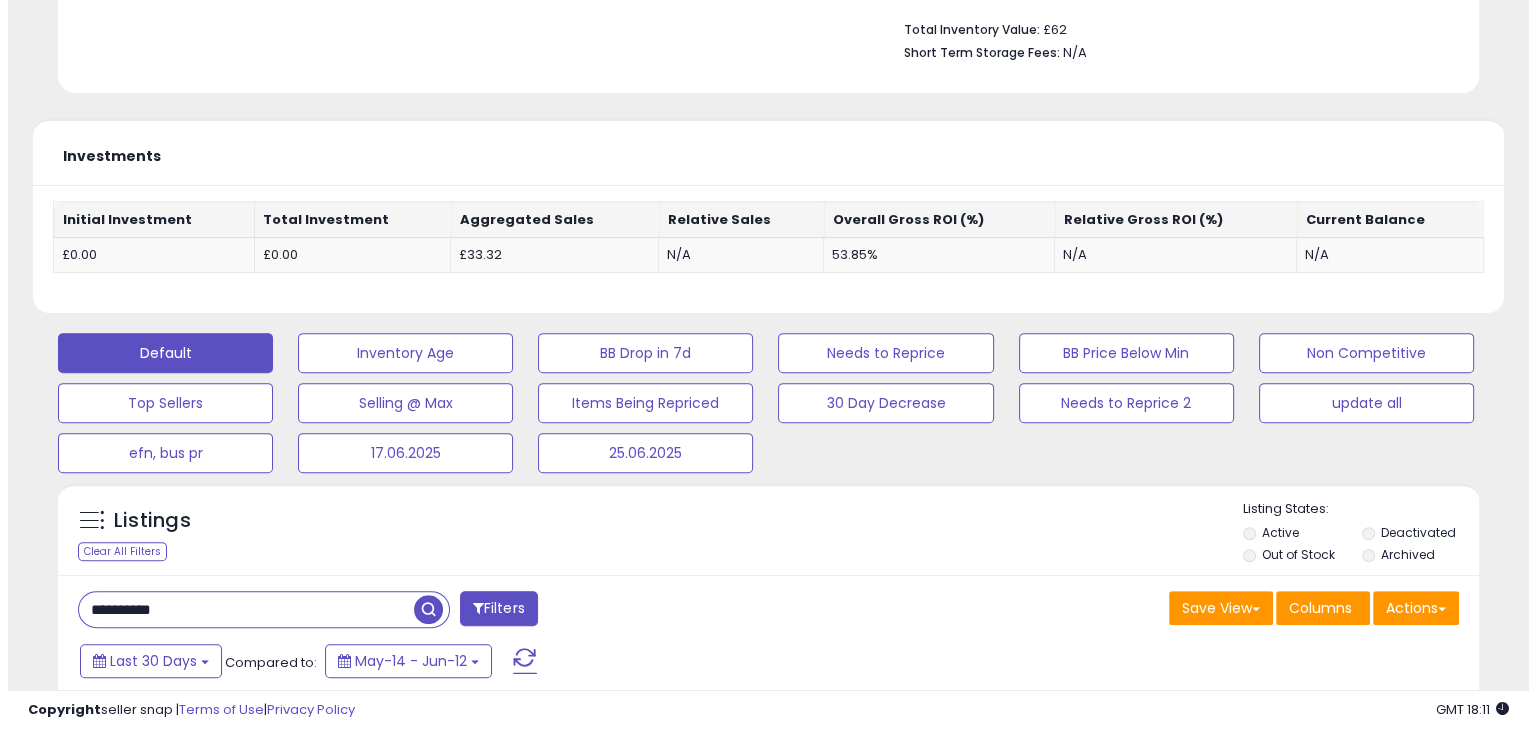 scroll, scrollTop: 624, scrollLeft: 0, axis: vertical 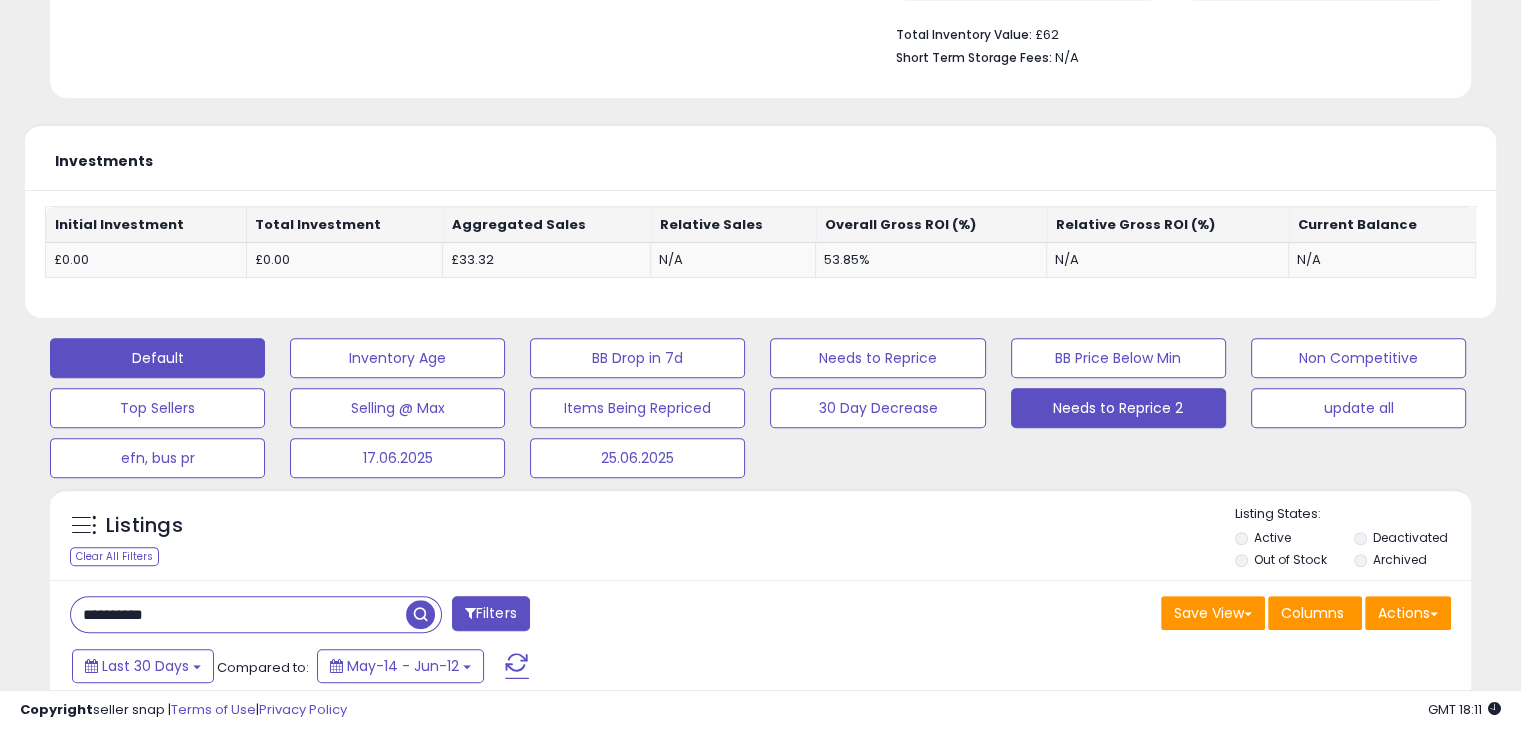click on "Needs to Reprice 2" at bounding box center (397, 358) 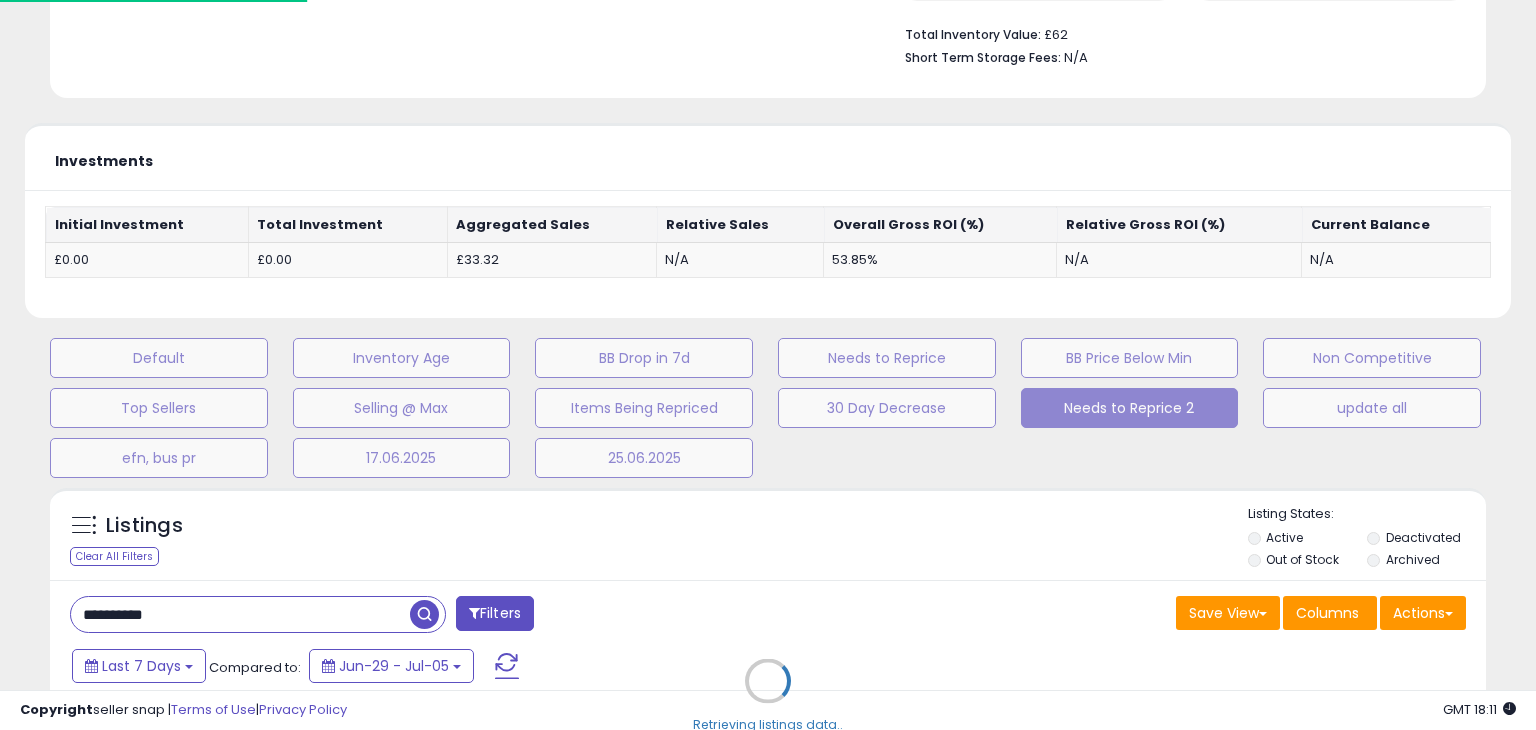 scroll, scrollTop: 999589, scrollLeft: 999168, axis: both 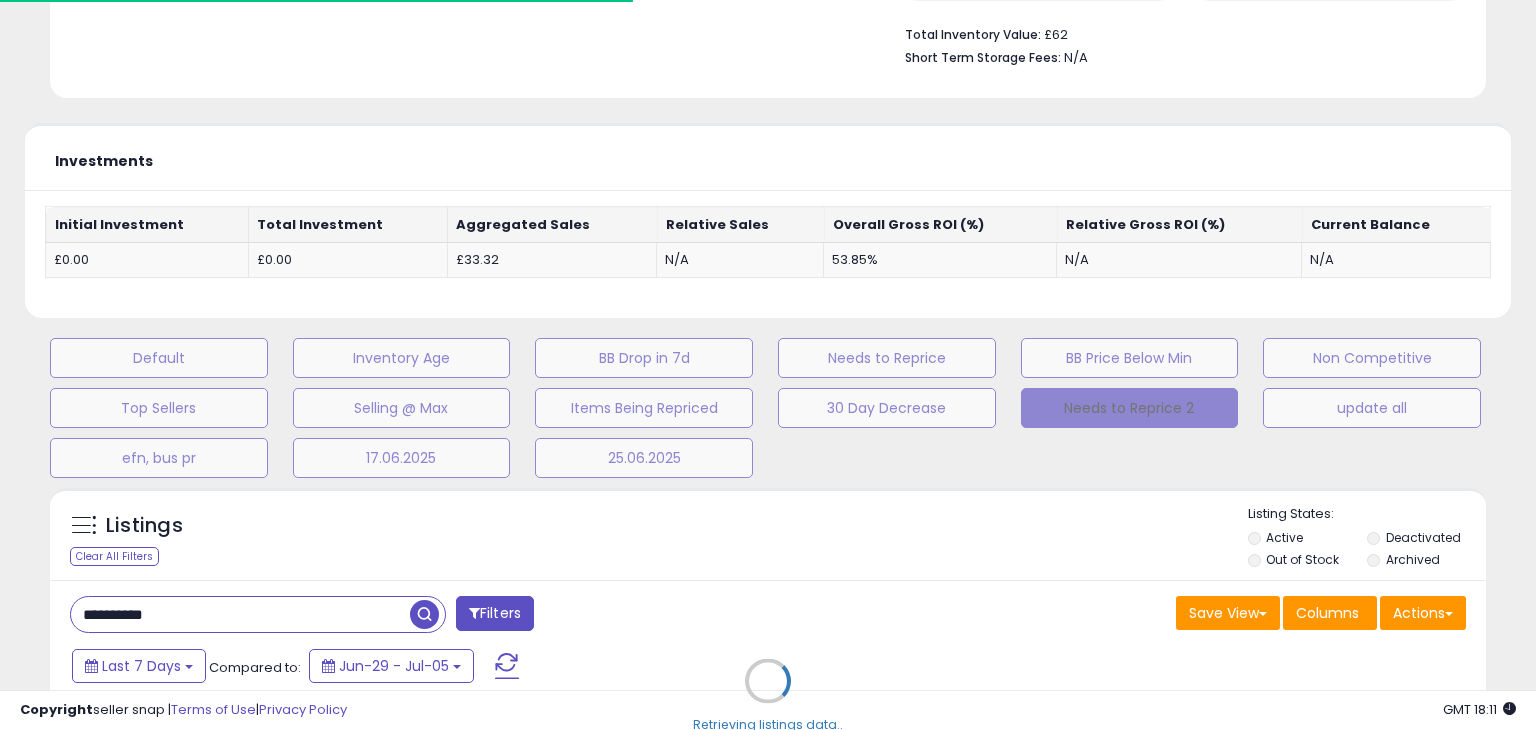 type 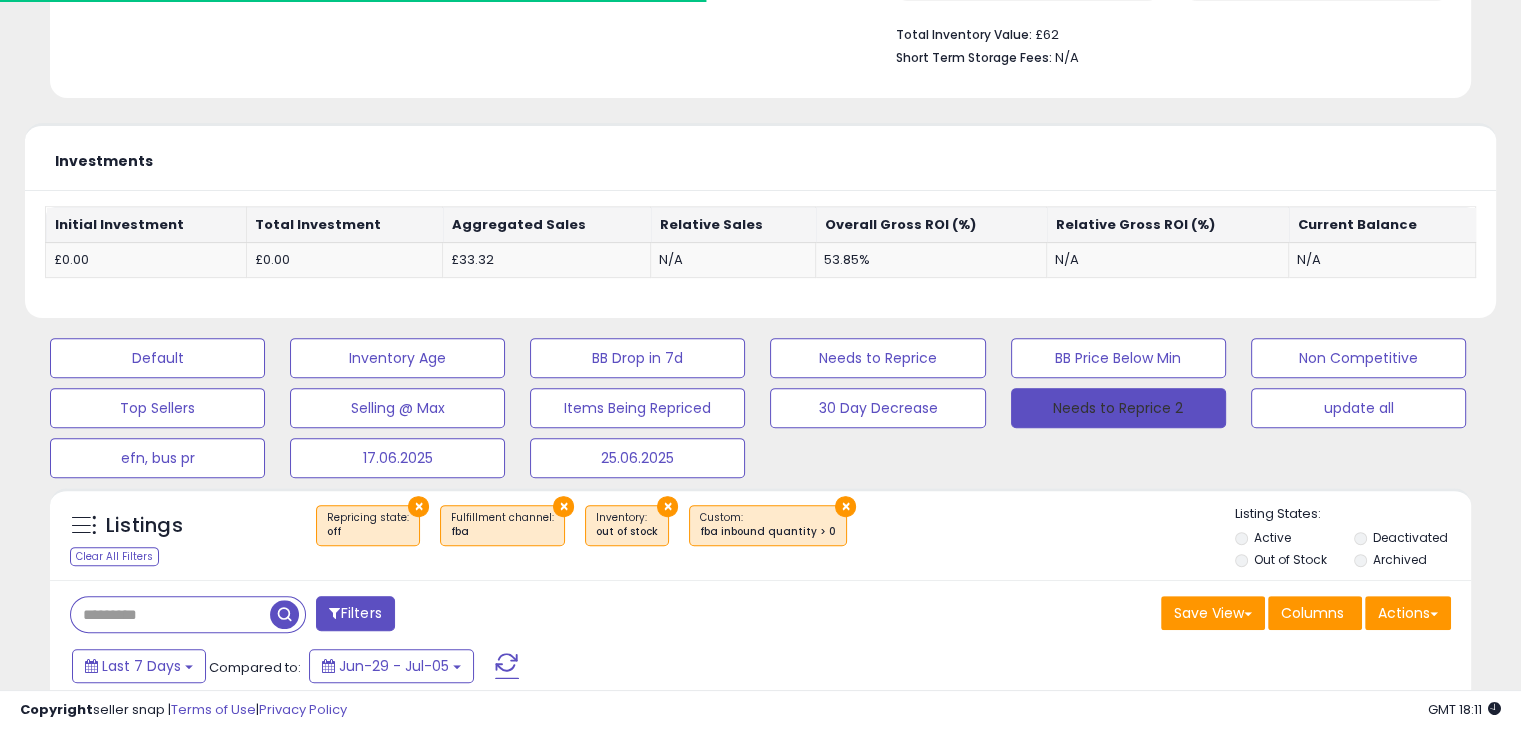 scroll, scrollTop: 409, scrollLeft: 822, axis: both 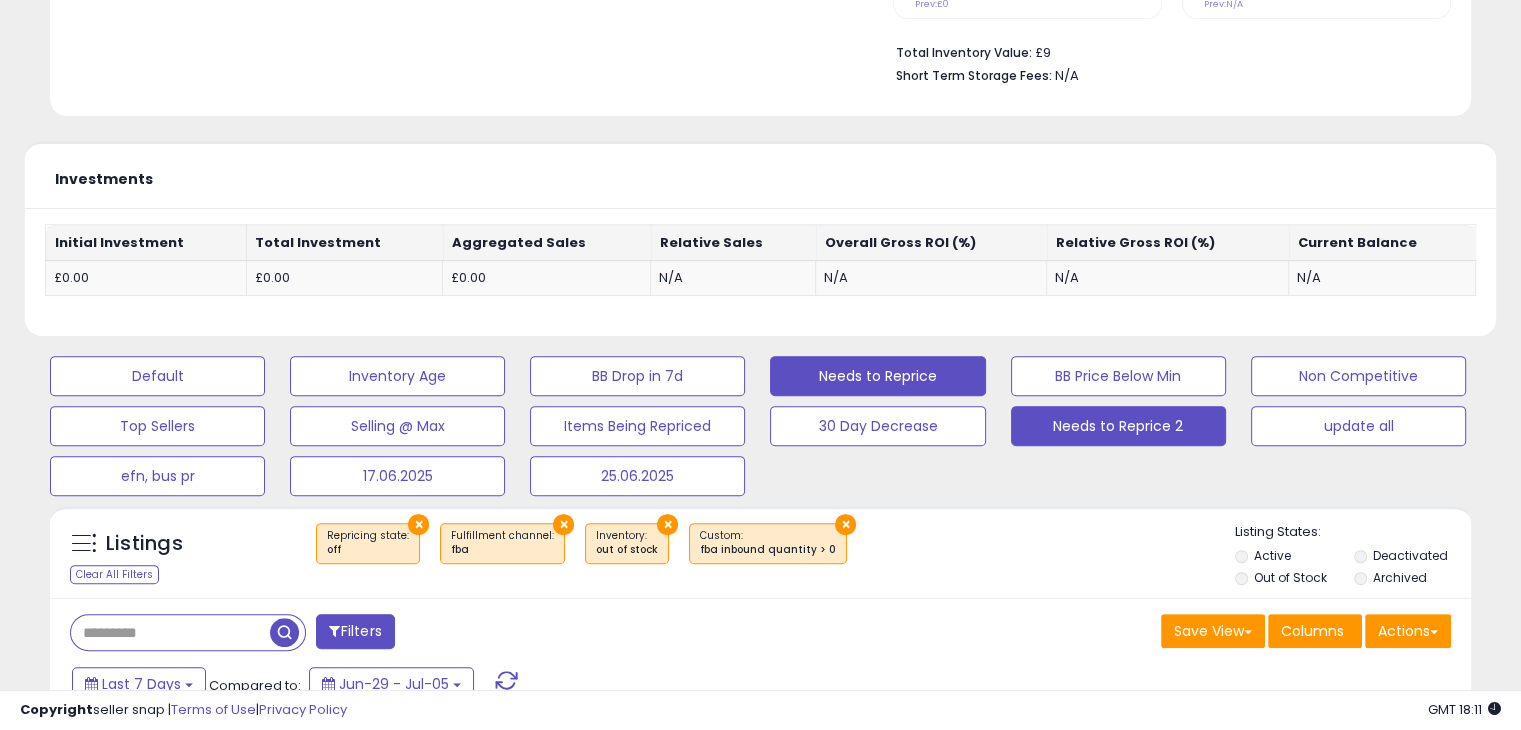 click on "Needs to Reprice" at bounding box center [157, 376] 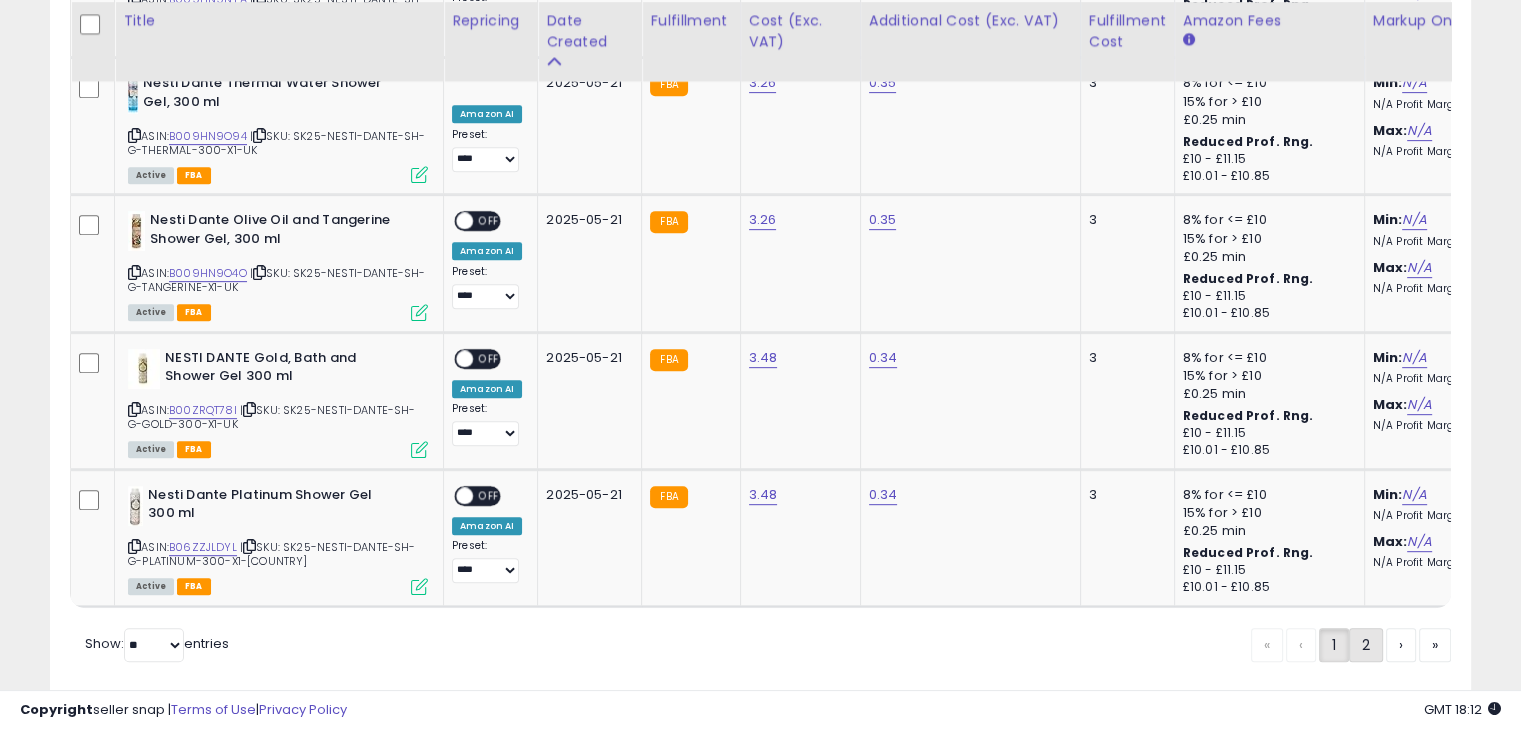 click on "2" 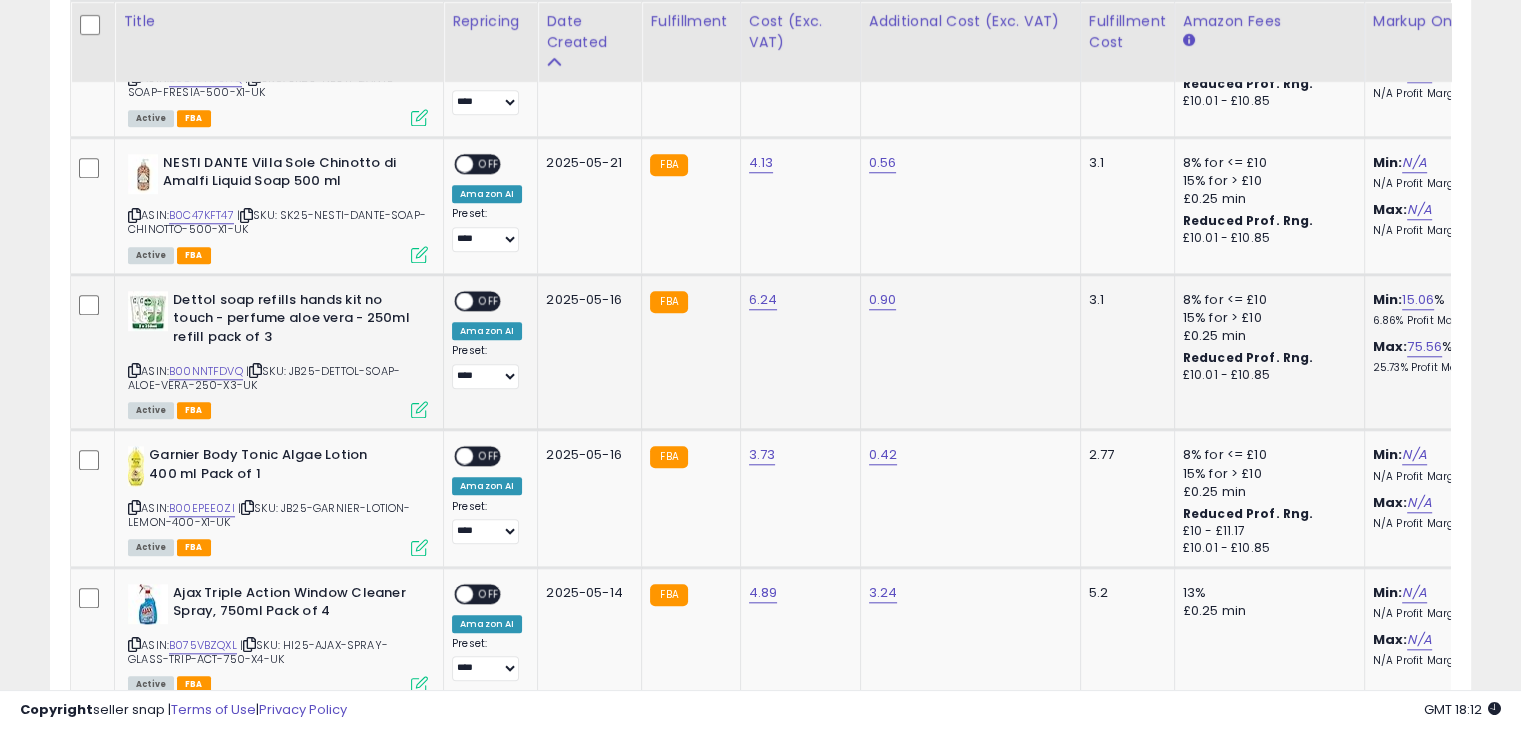 click at bounding box center (419, 409) 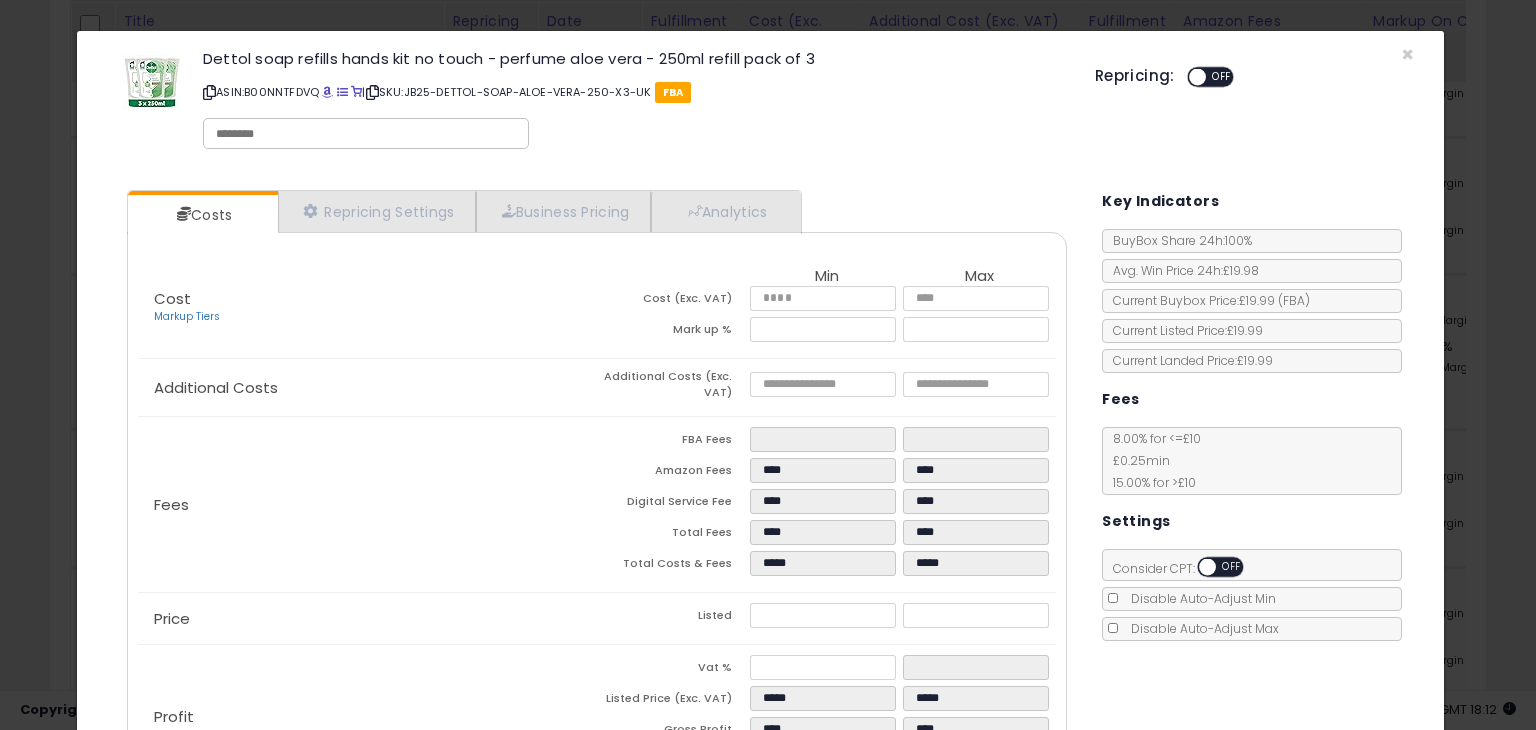 click at bounding box center [1197, 77] 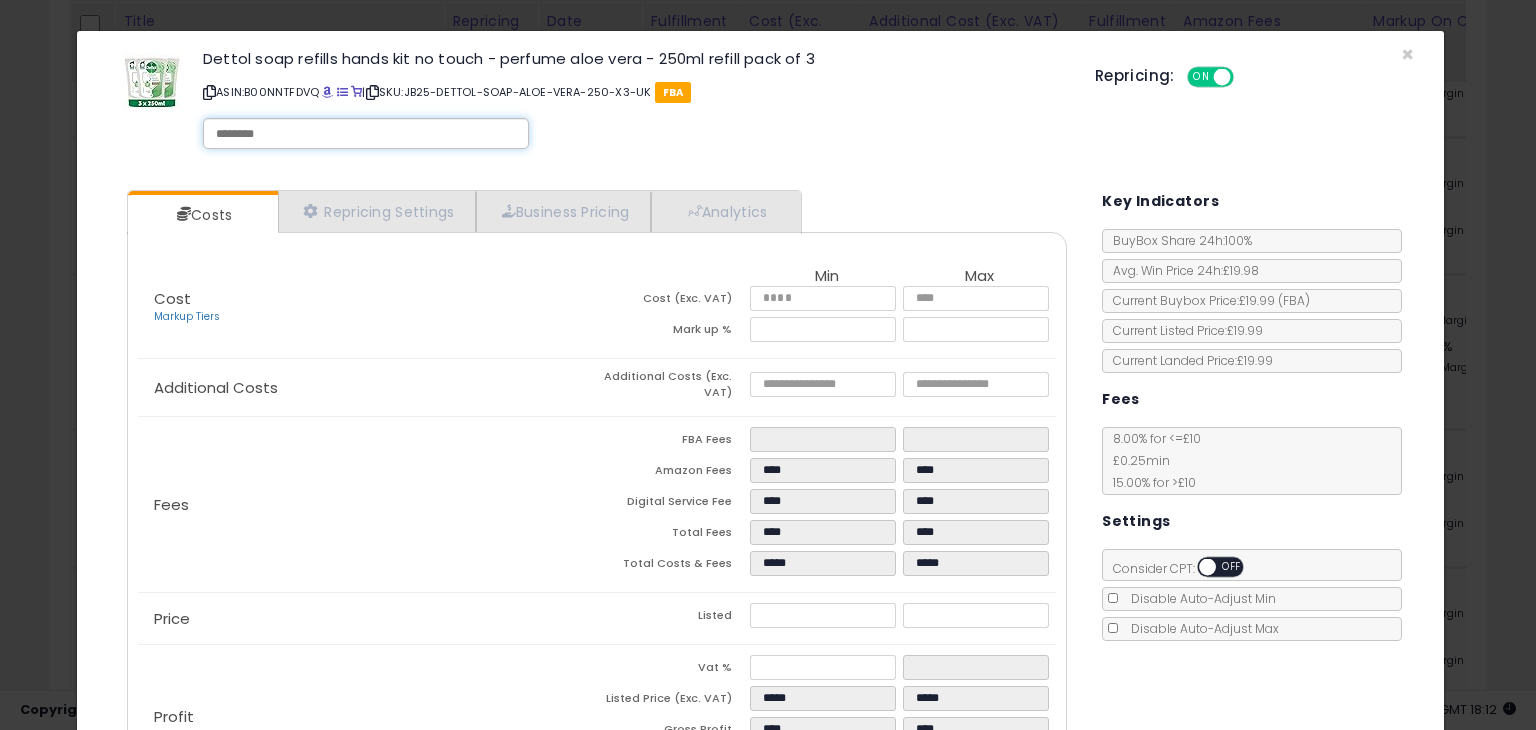 click at bounding box center (366, 134) 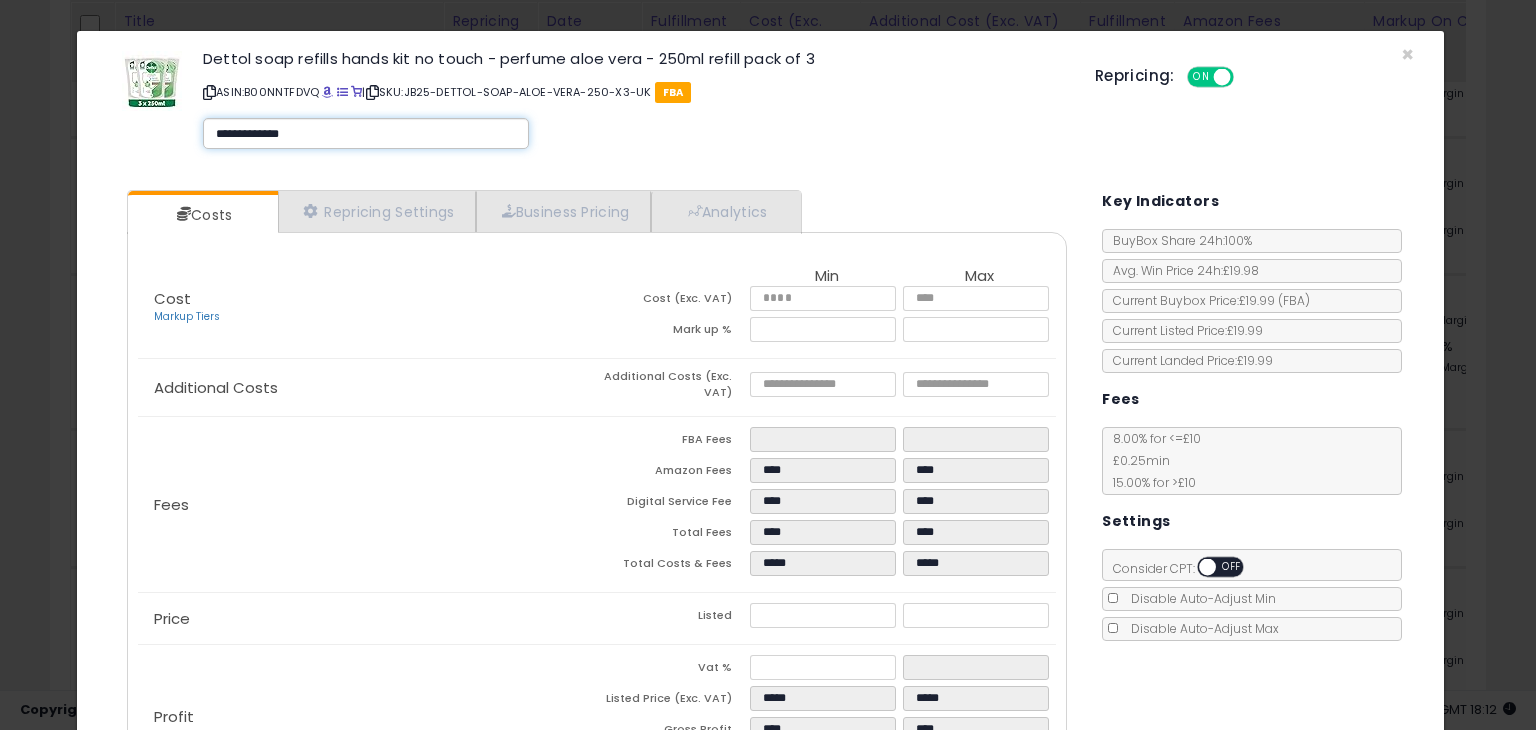 type on "**********" 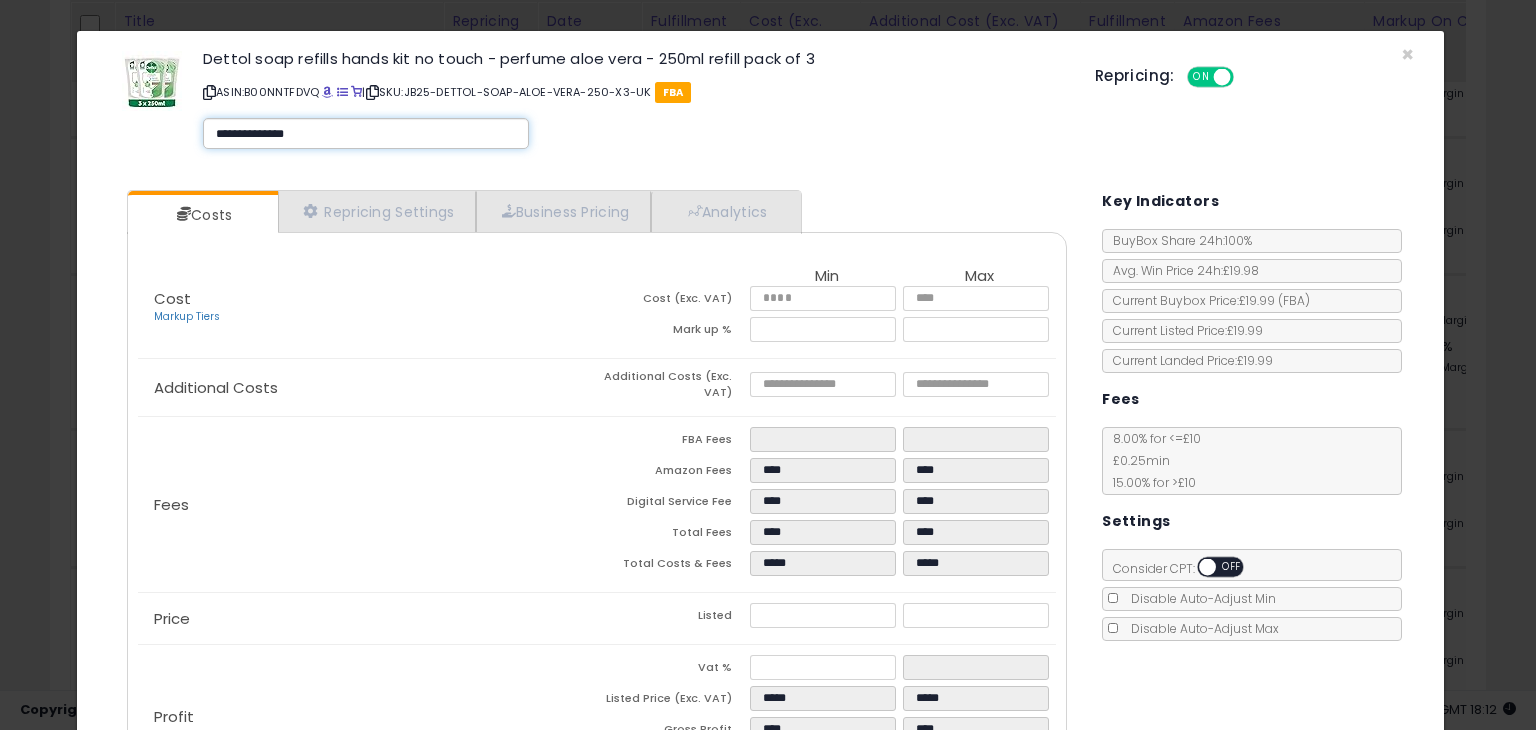 type on "**********" 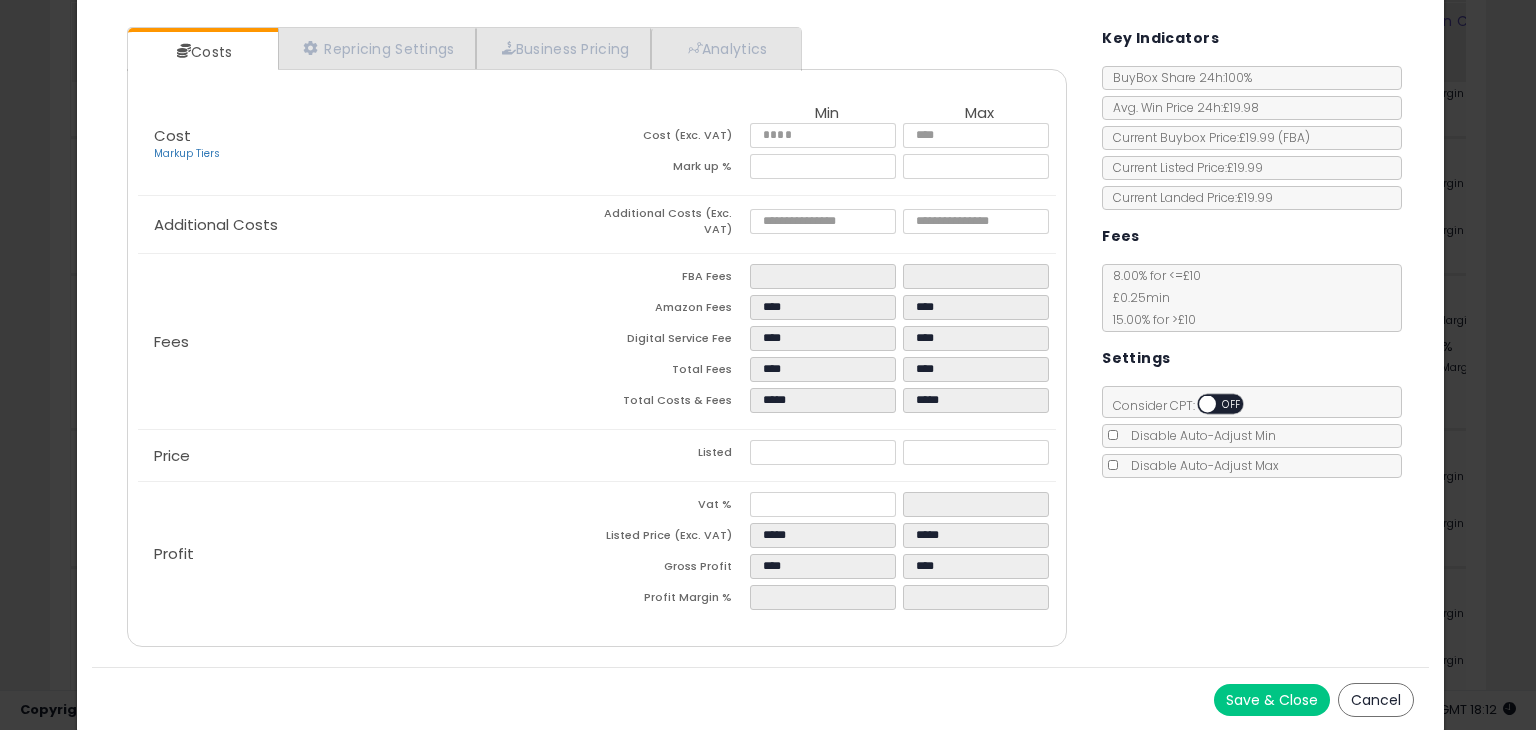 click on "Save & Close" at bounding box center (1272, 700) 